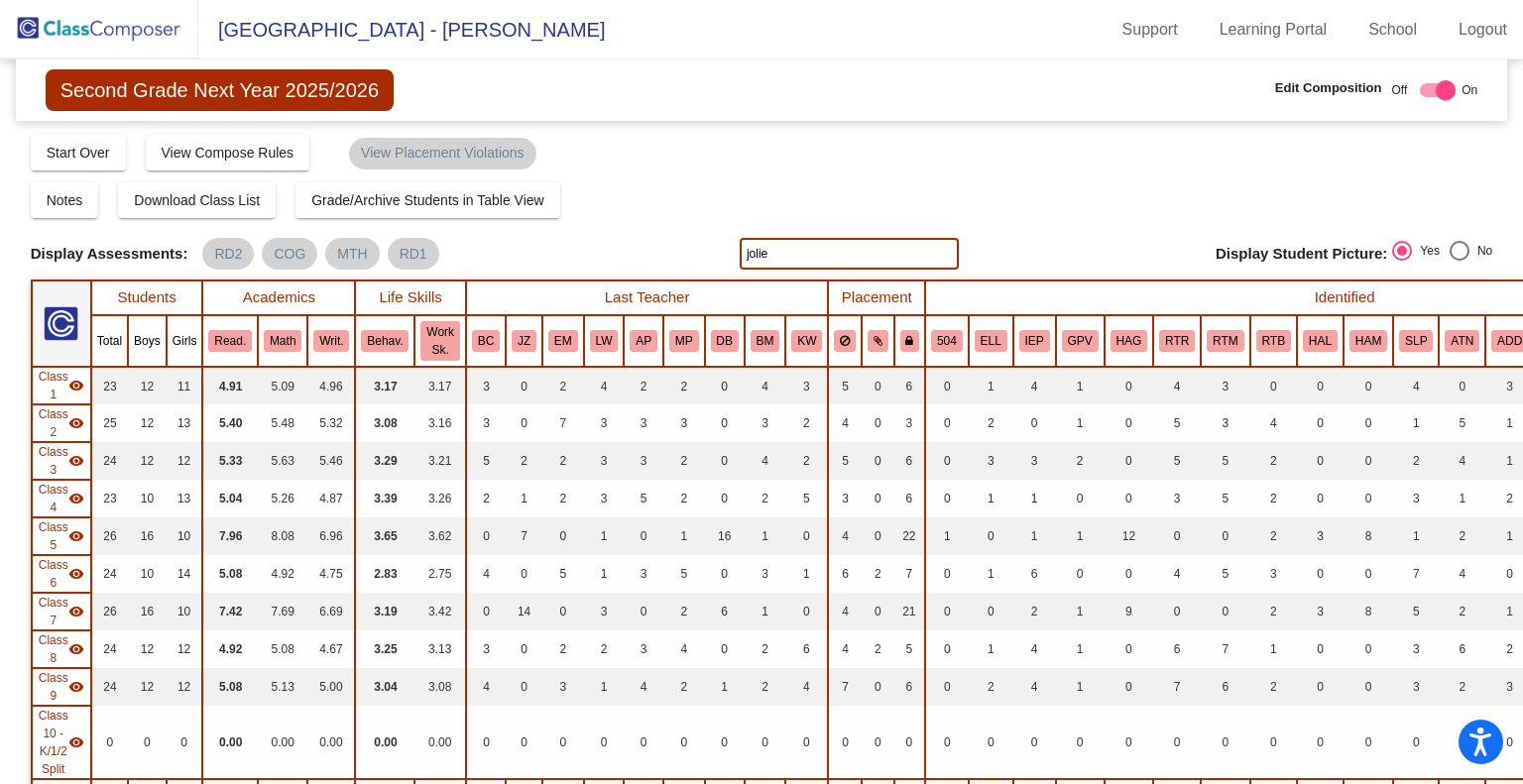 scroll, scrollTop: 0, scrollLeft: 0, axis: both 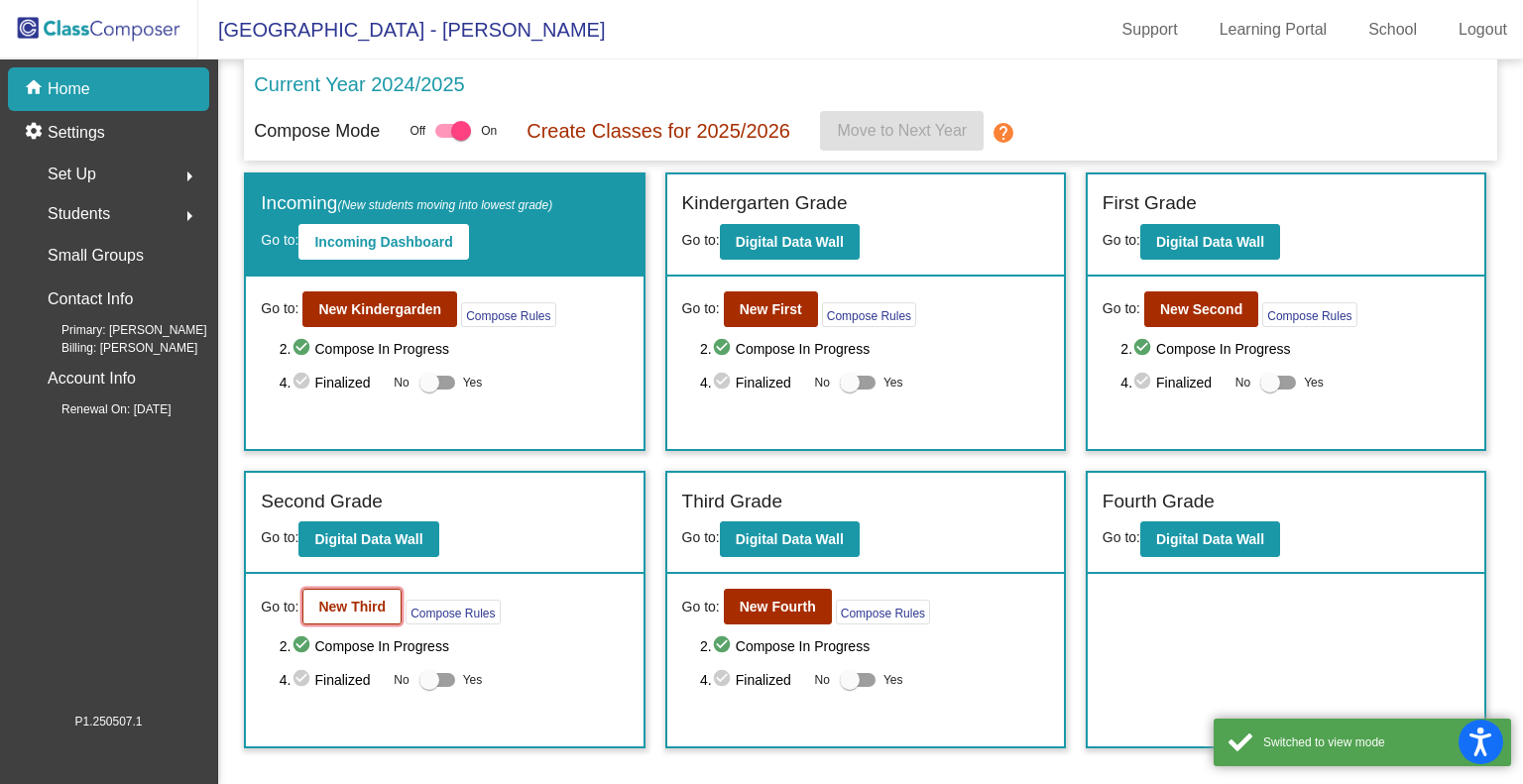 click on "New Third" 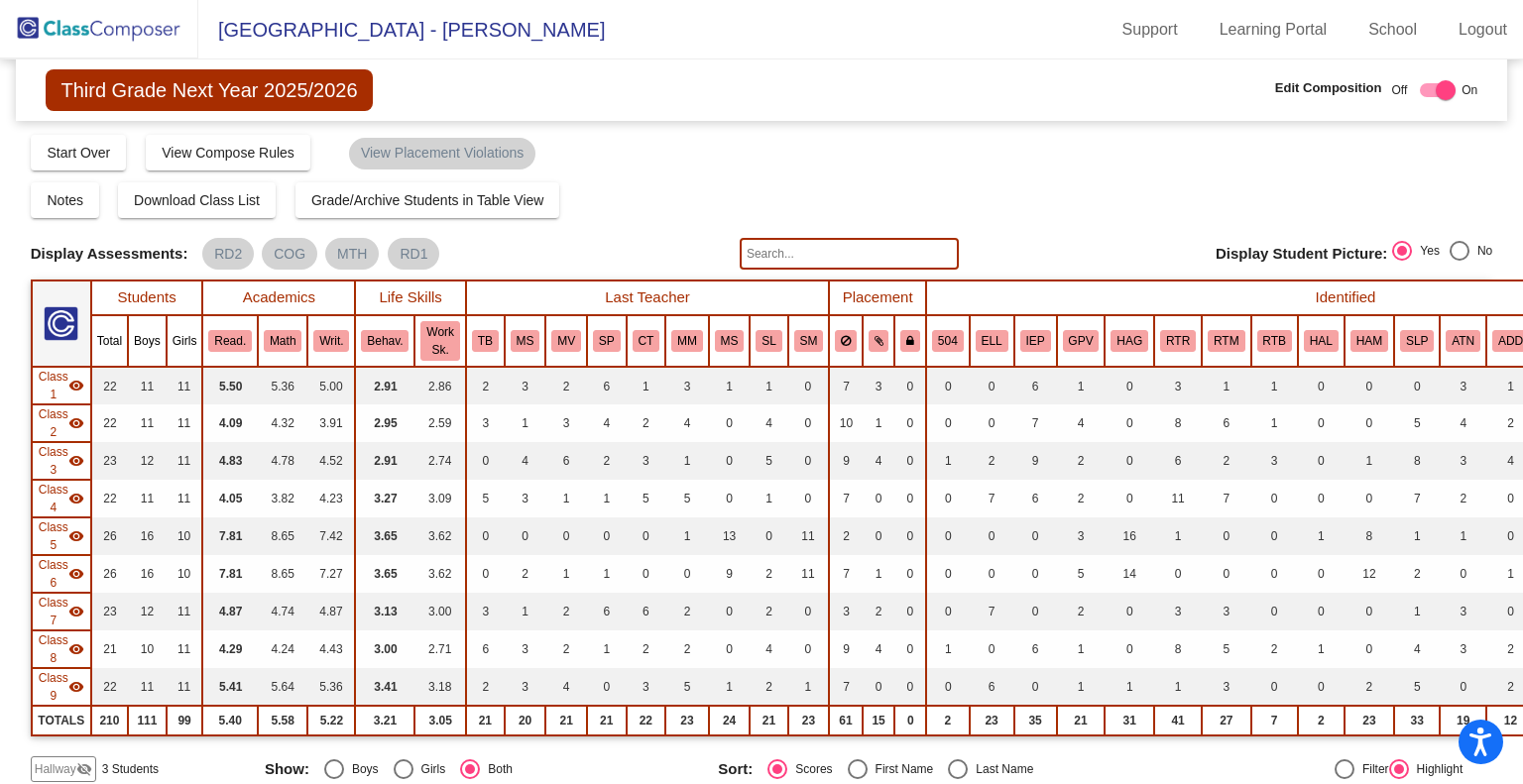 scroll, scrollTop: 380, scrollLeft: 0, axis: vertical 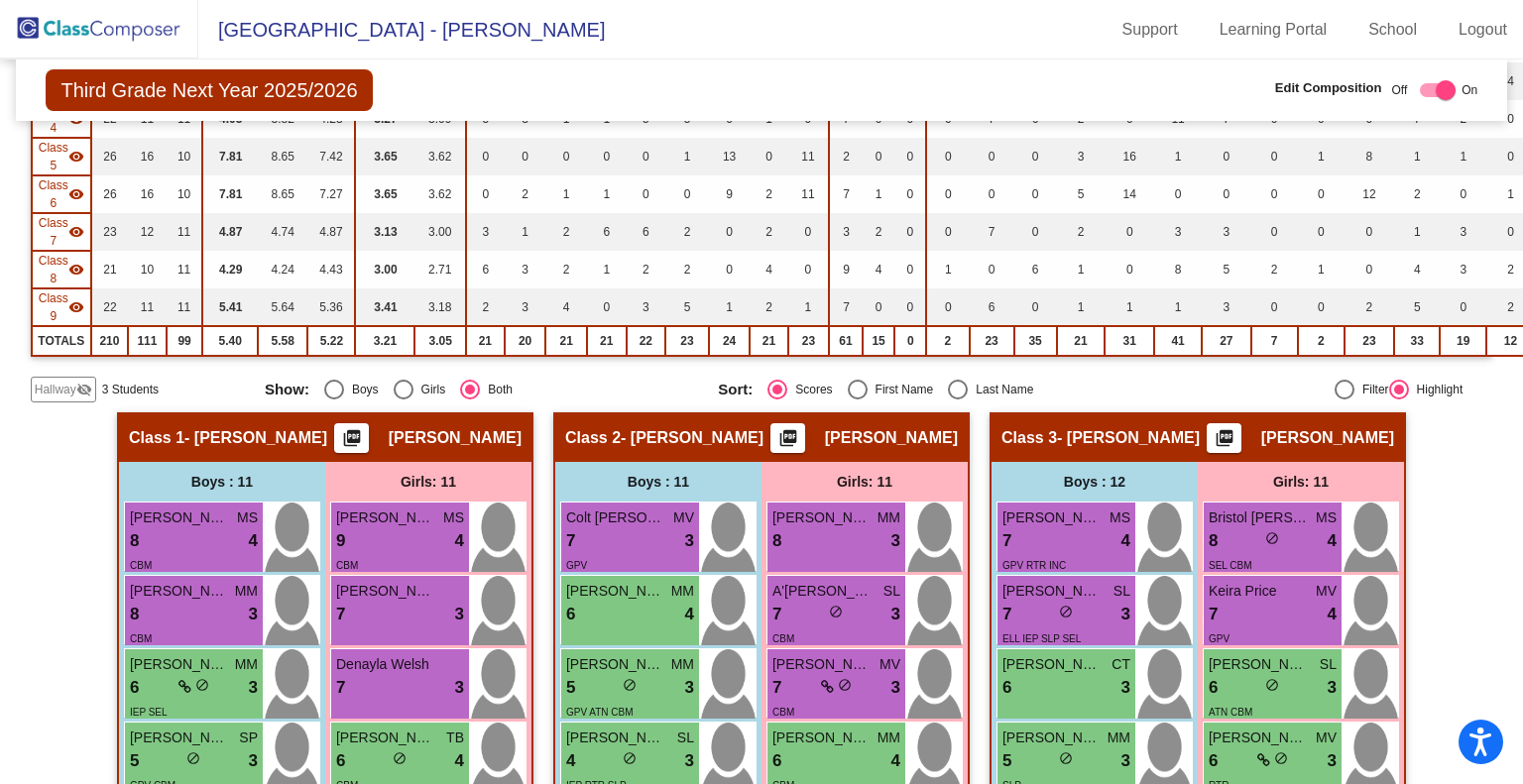 click on "Hallway" 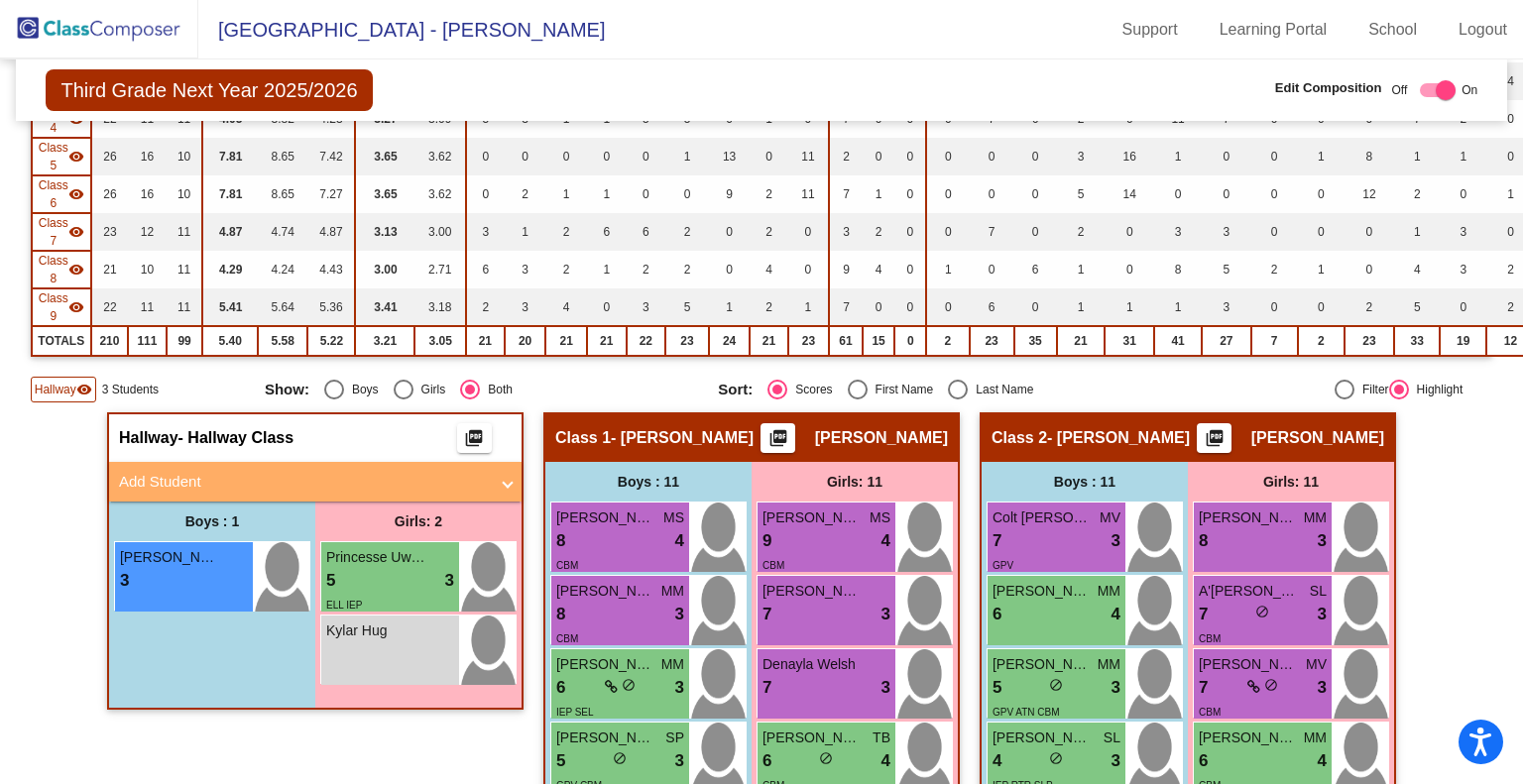 click on "Add Student" at bounding box center [303, 482] 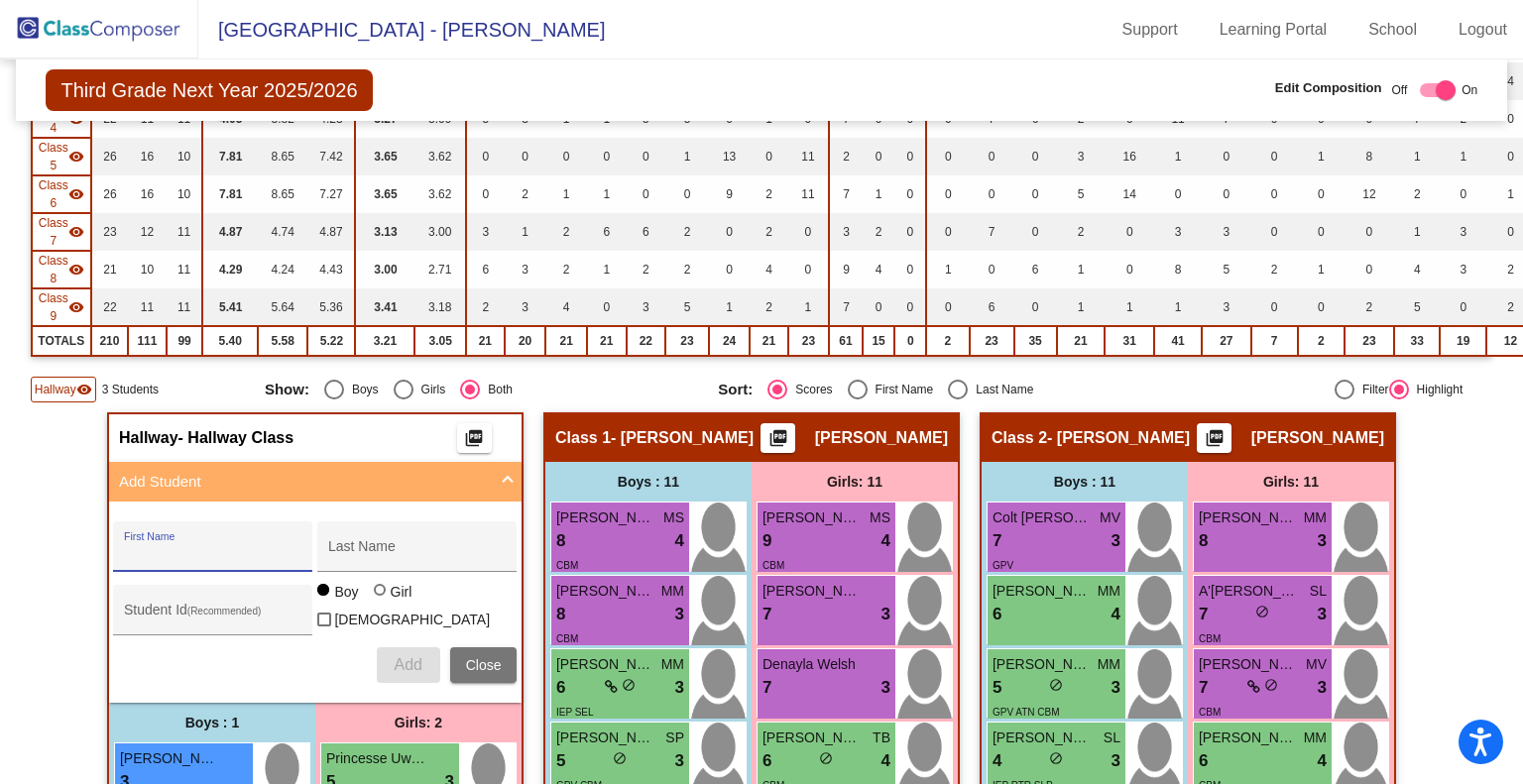 click on "First Name" at bounding box center [213, 554] 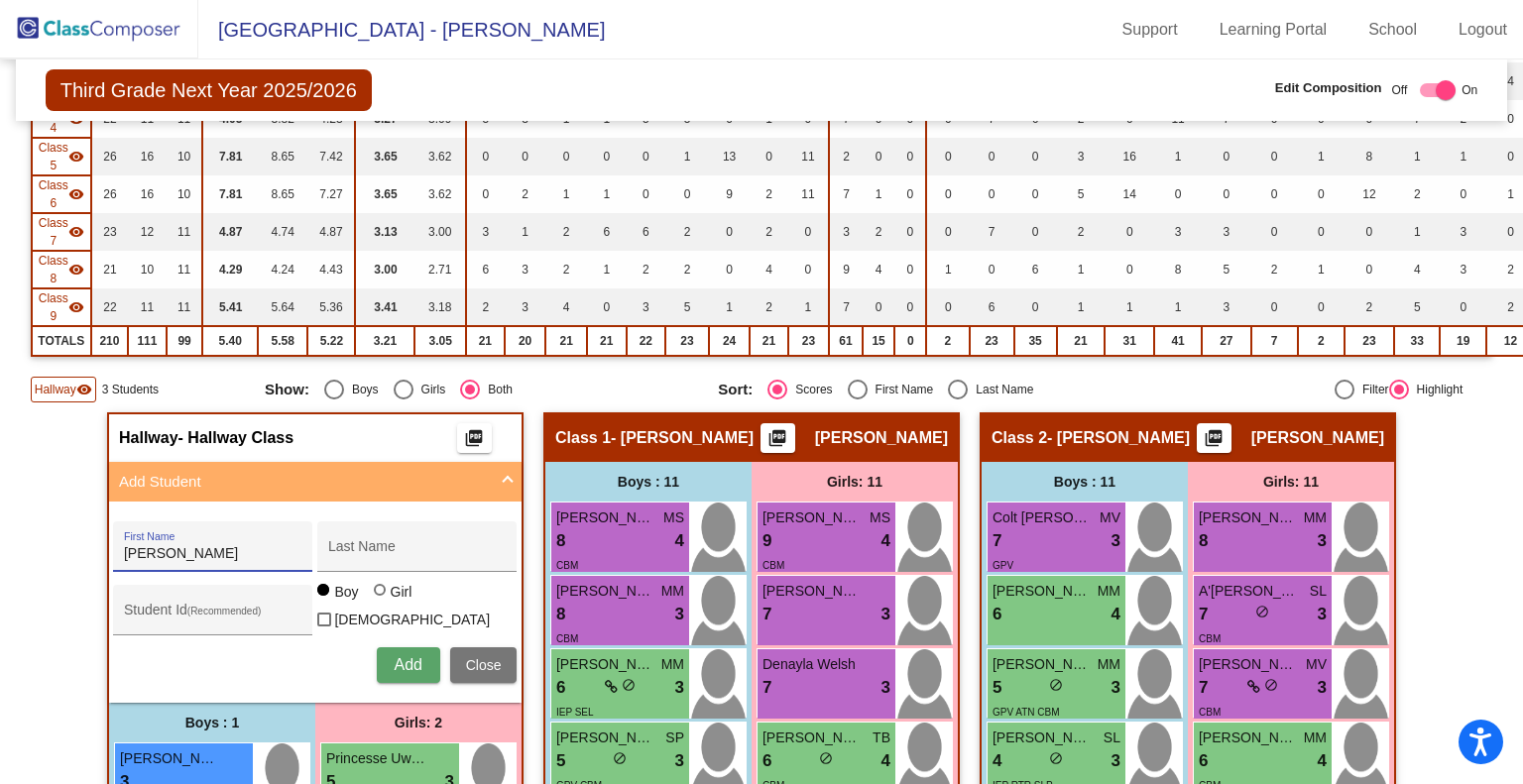 type on "[PERSON_NAME]" 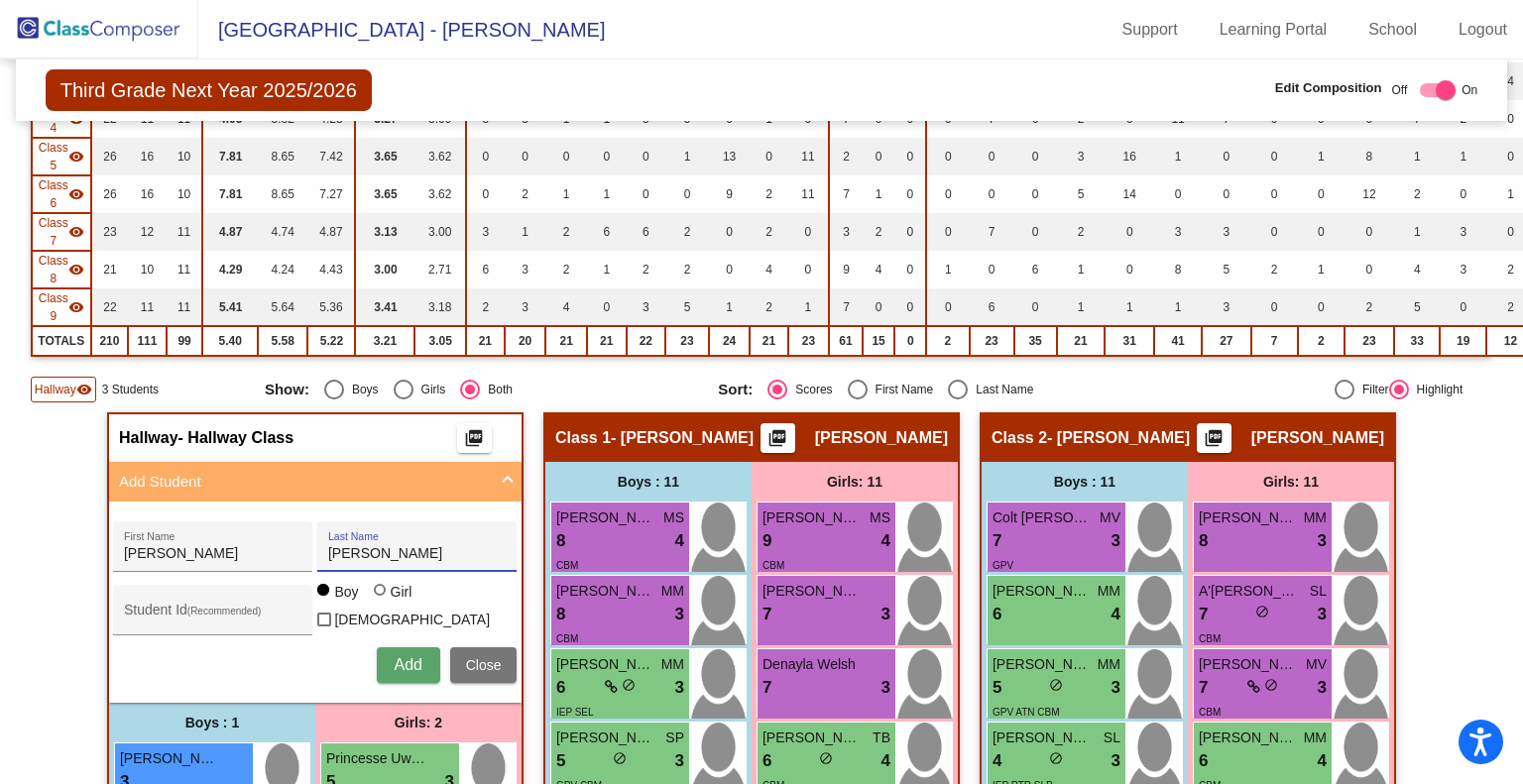 type on "[PERSON_NAME]" 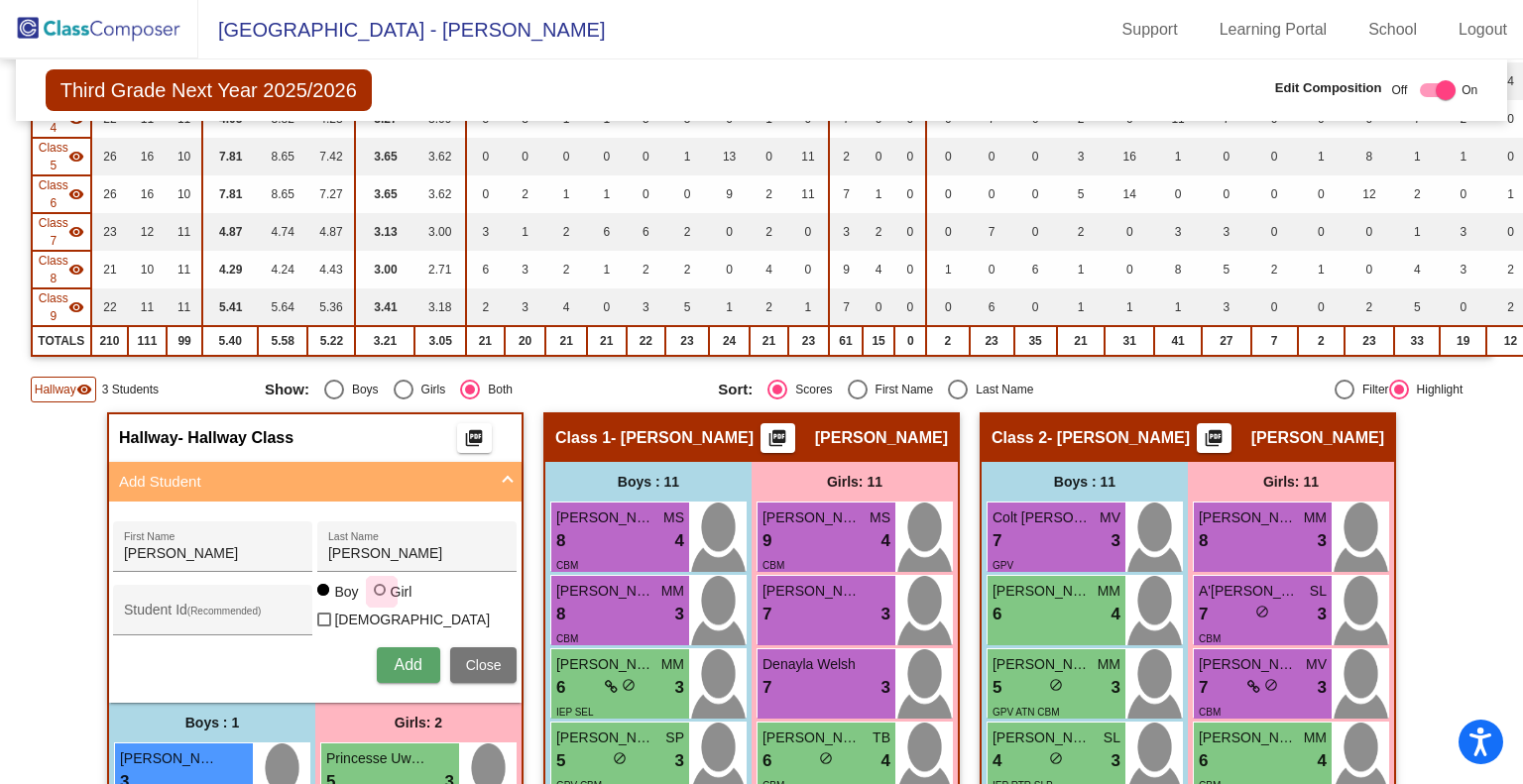 click at bounding box center [380, 590] 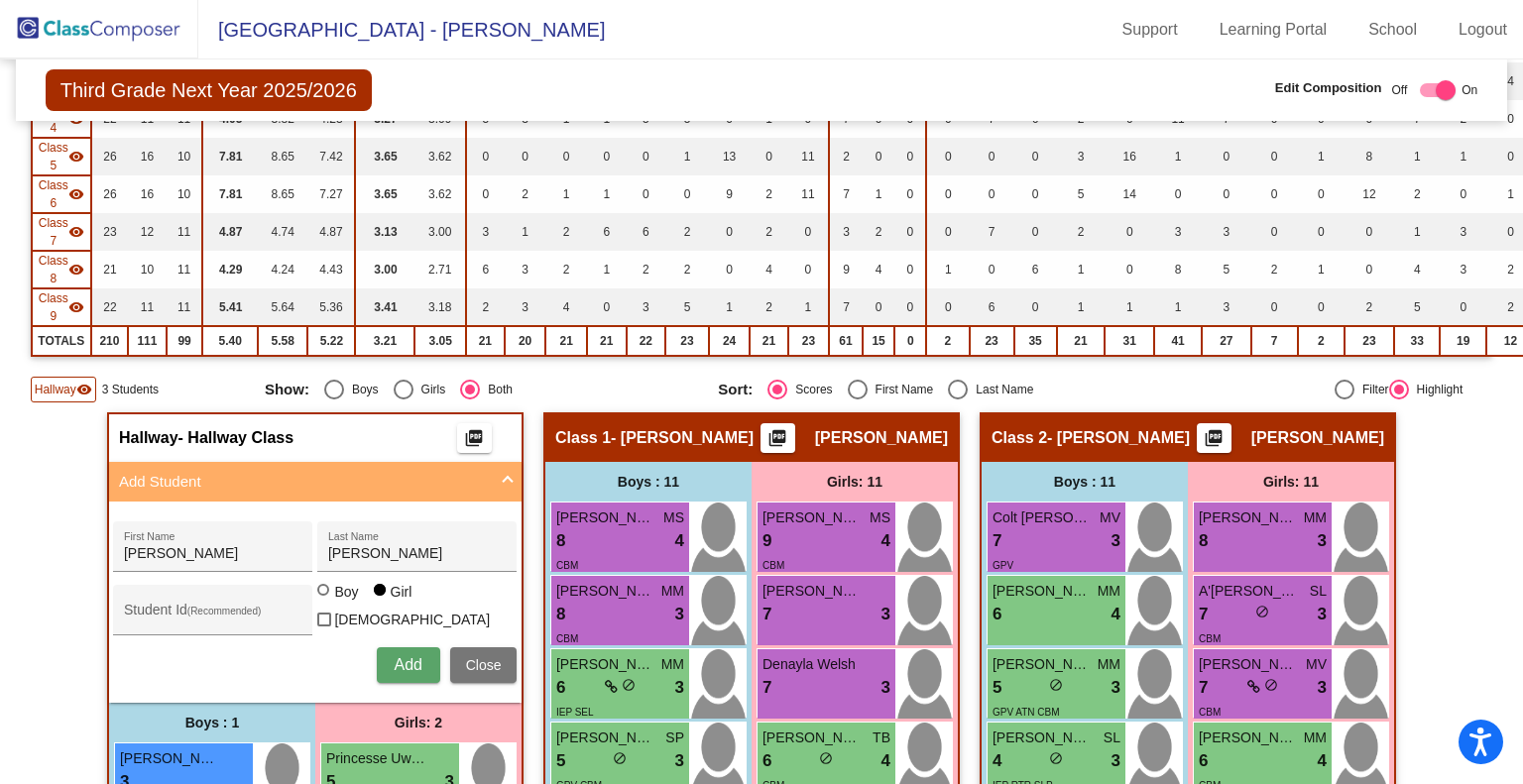 click on "Add" at bounding box center [408, 664] 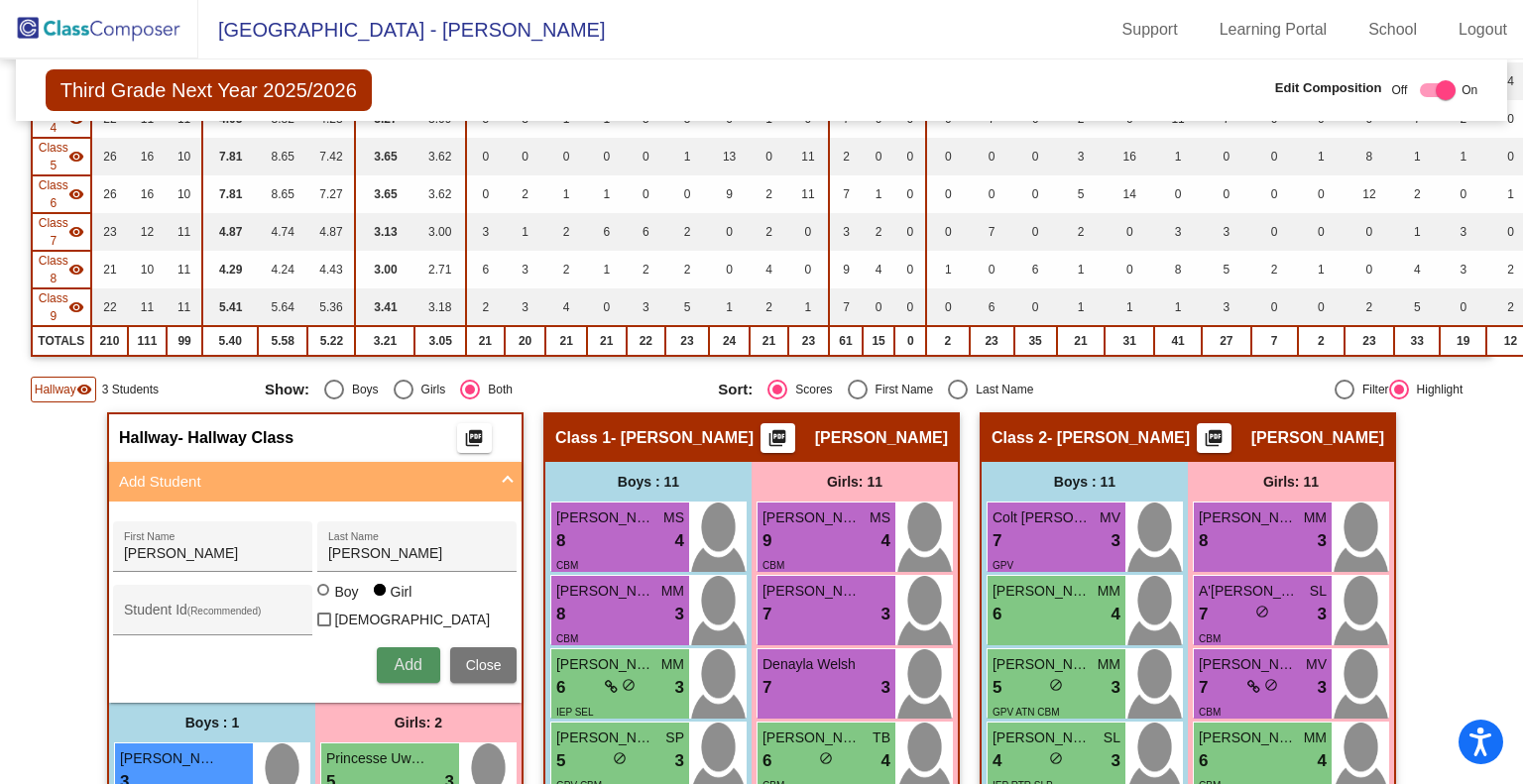 type 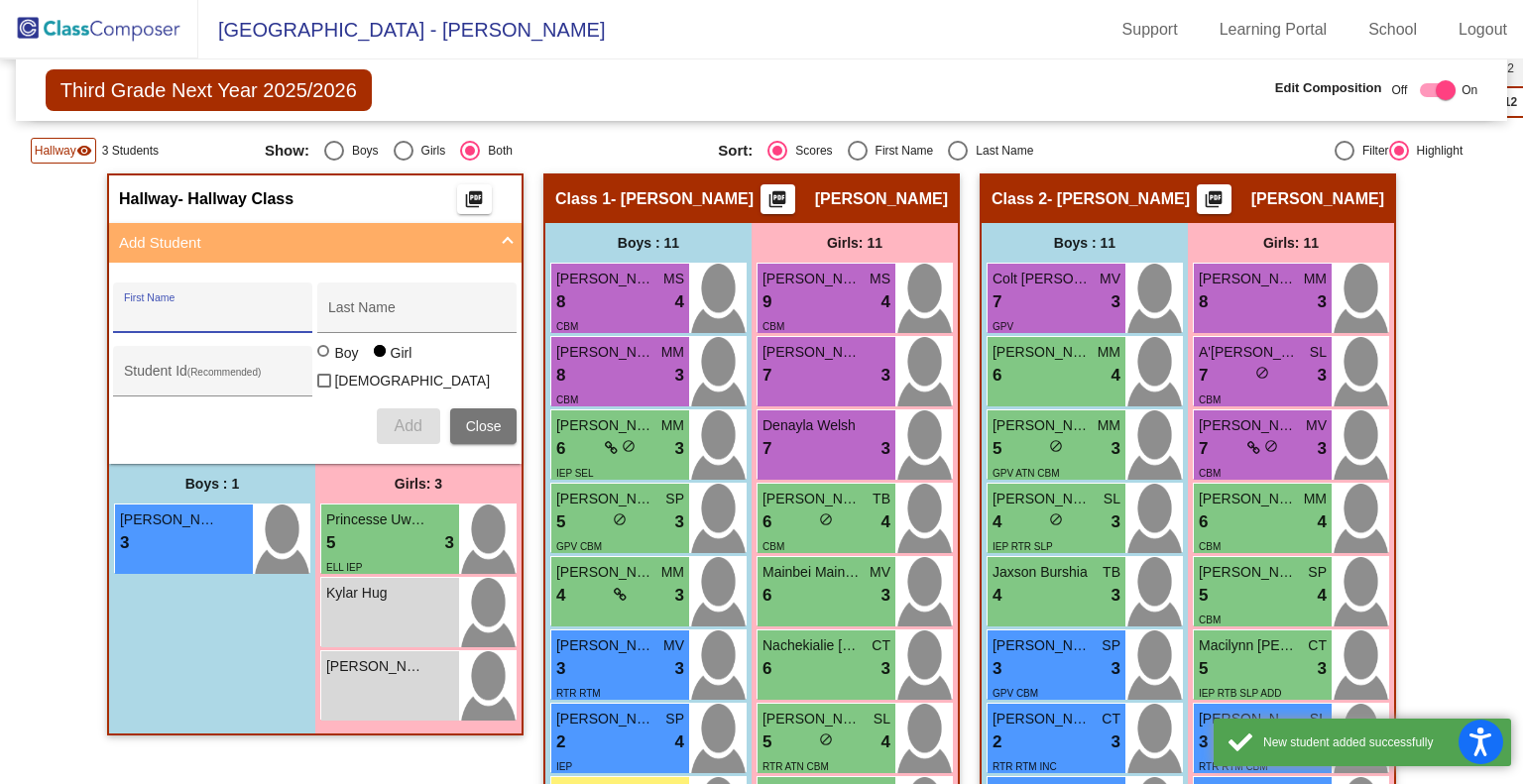 scroll, scrollTop: 618, scrollLeft: 0, axis: vertical 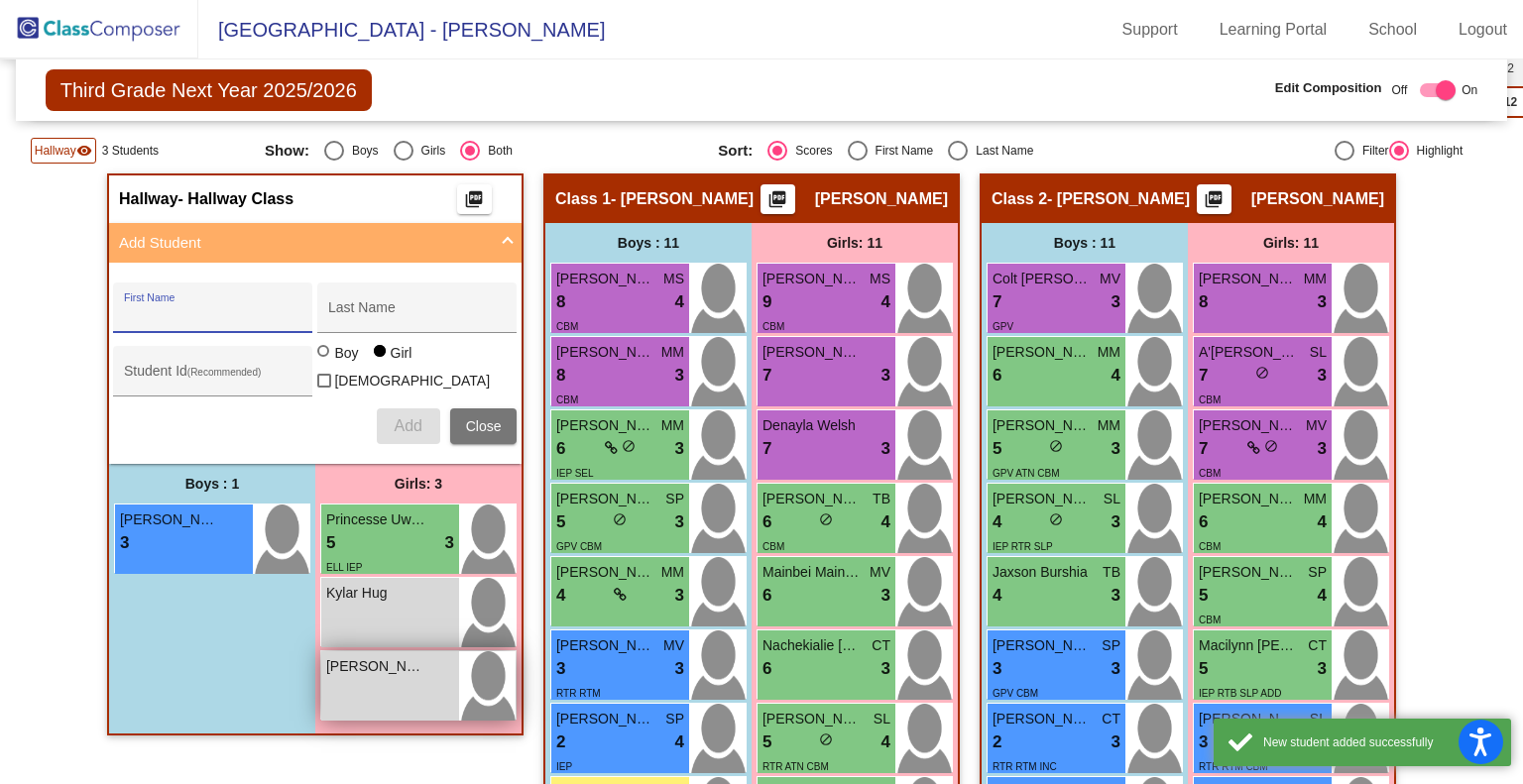 click on "[PERSON_NAME] lock do_not_disturb_alt" at bounding box center (390, 686) 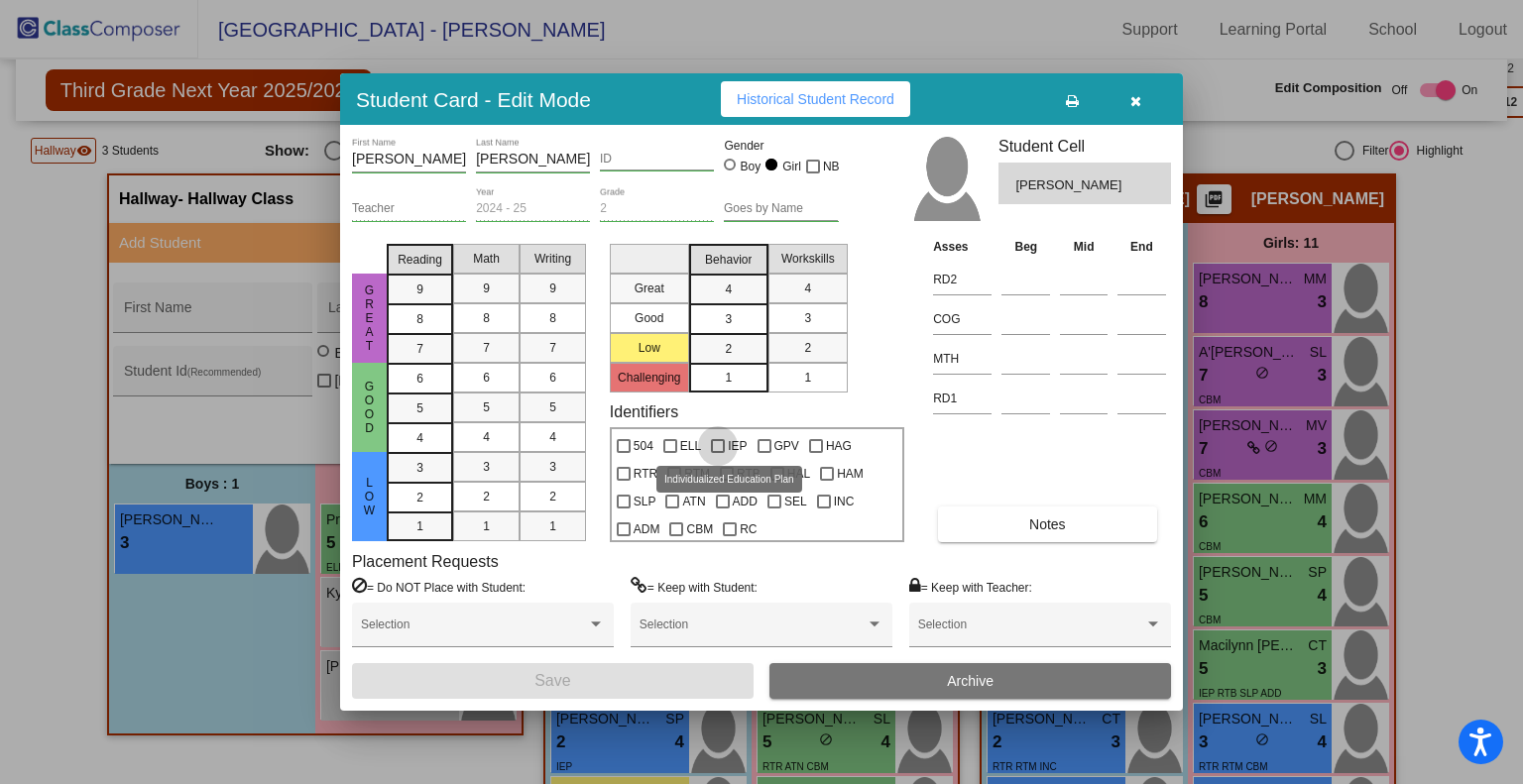 click at bounding box center (718, 446) 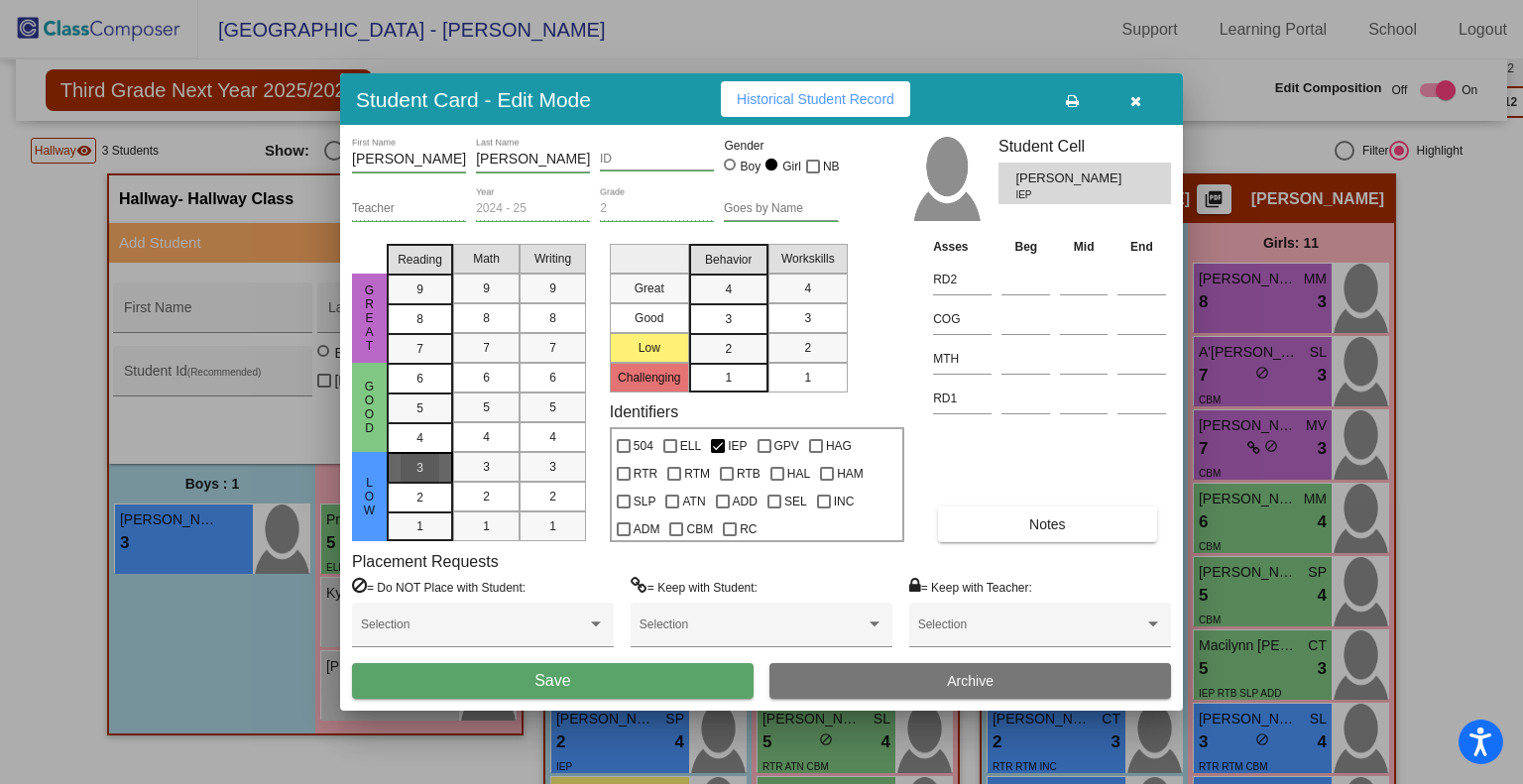 click on "3" at bounding box center (419, 468) 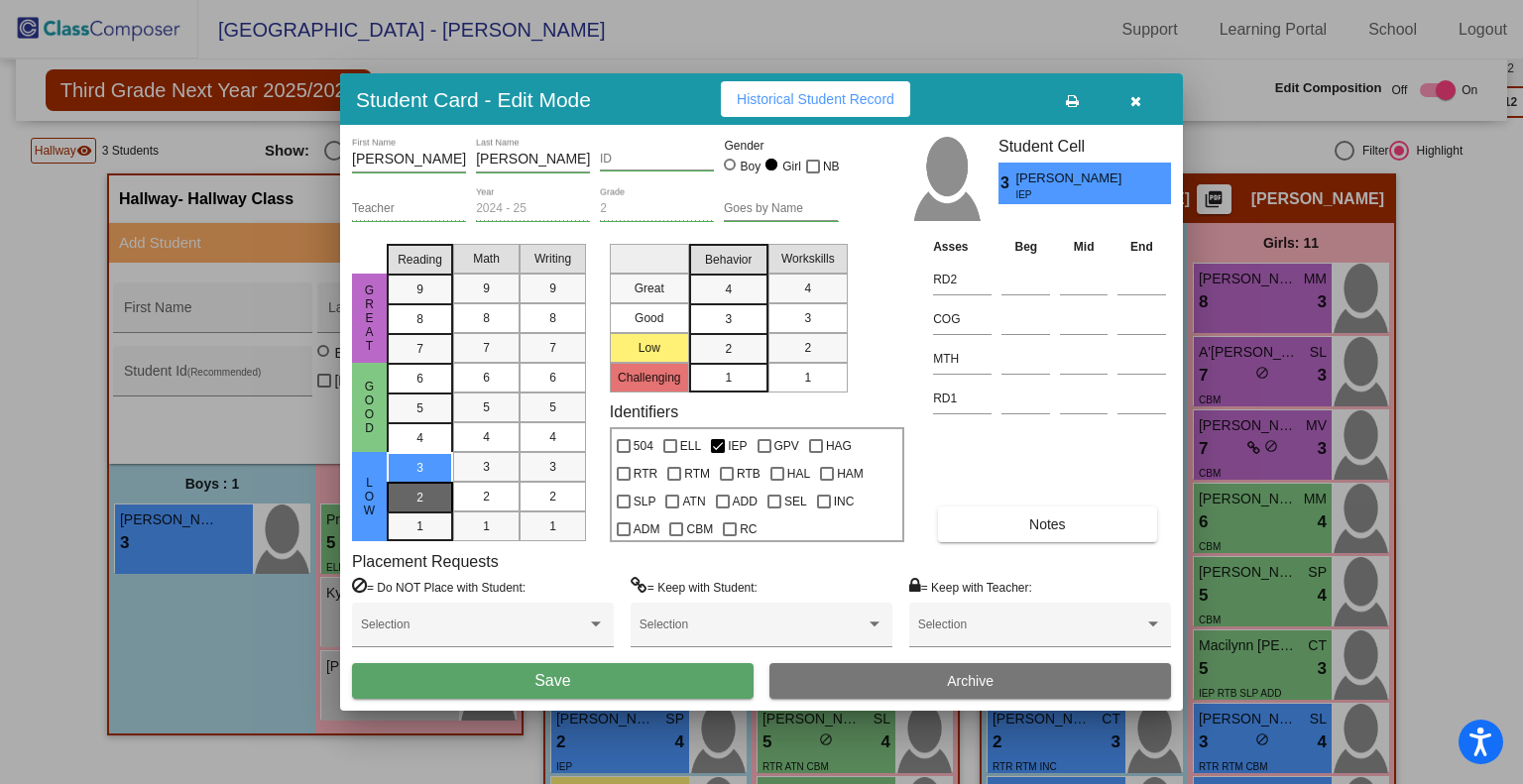 click on "2" at bounding box center [419, 468] 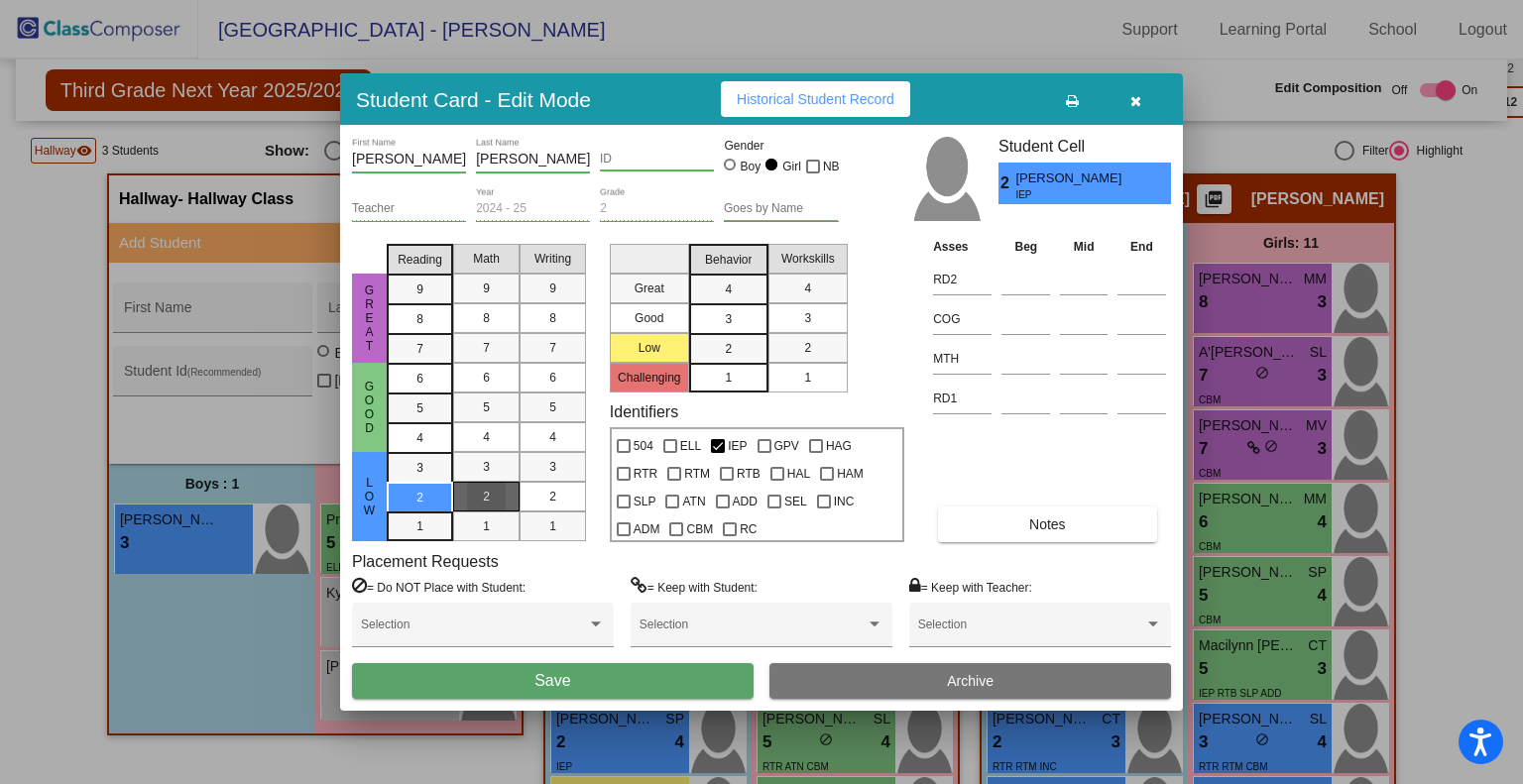 click on "2" at bounding box center (486, 497) 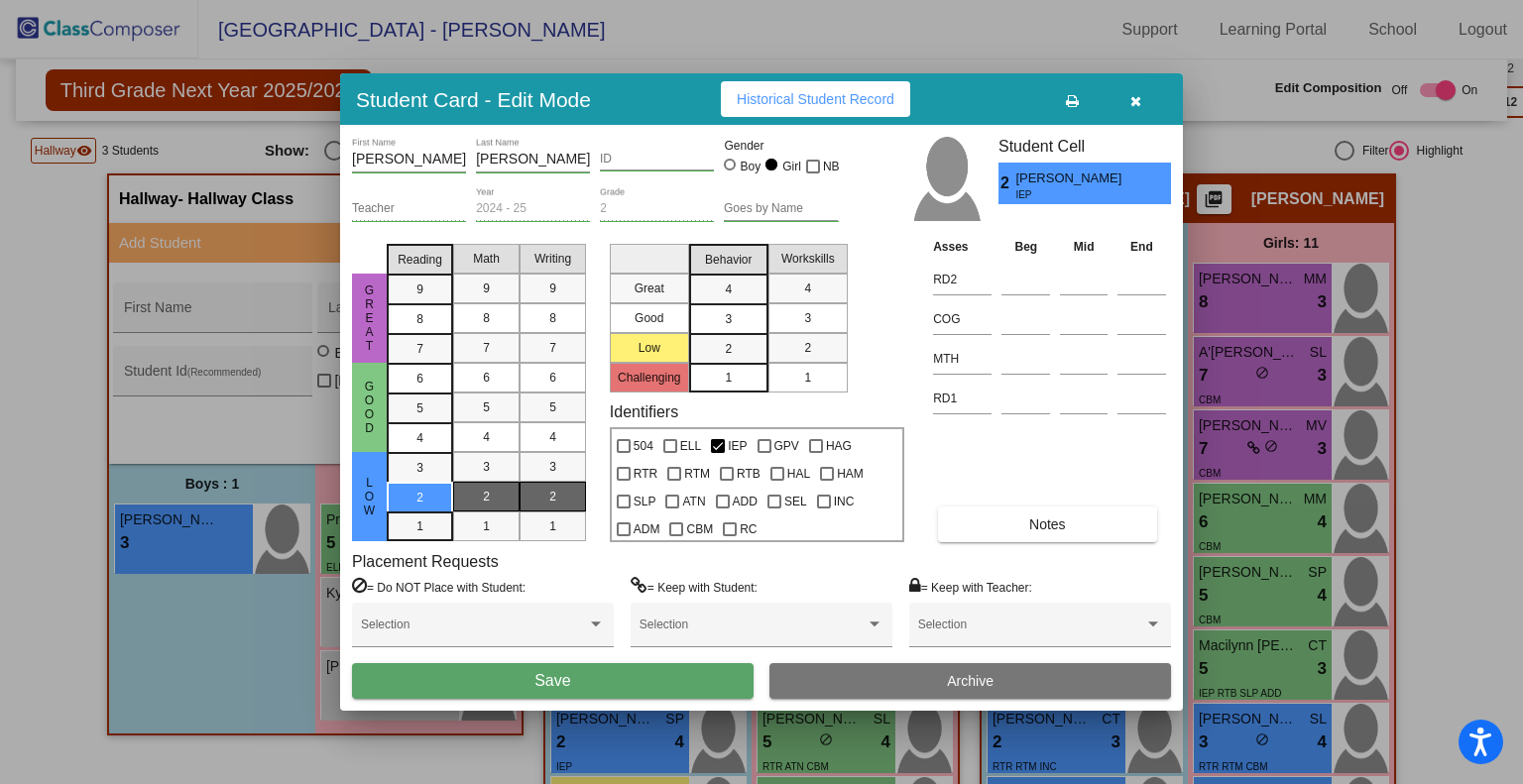 click on "2" at bounding box center (552, 497) 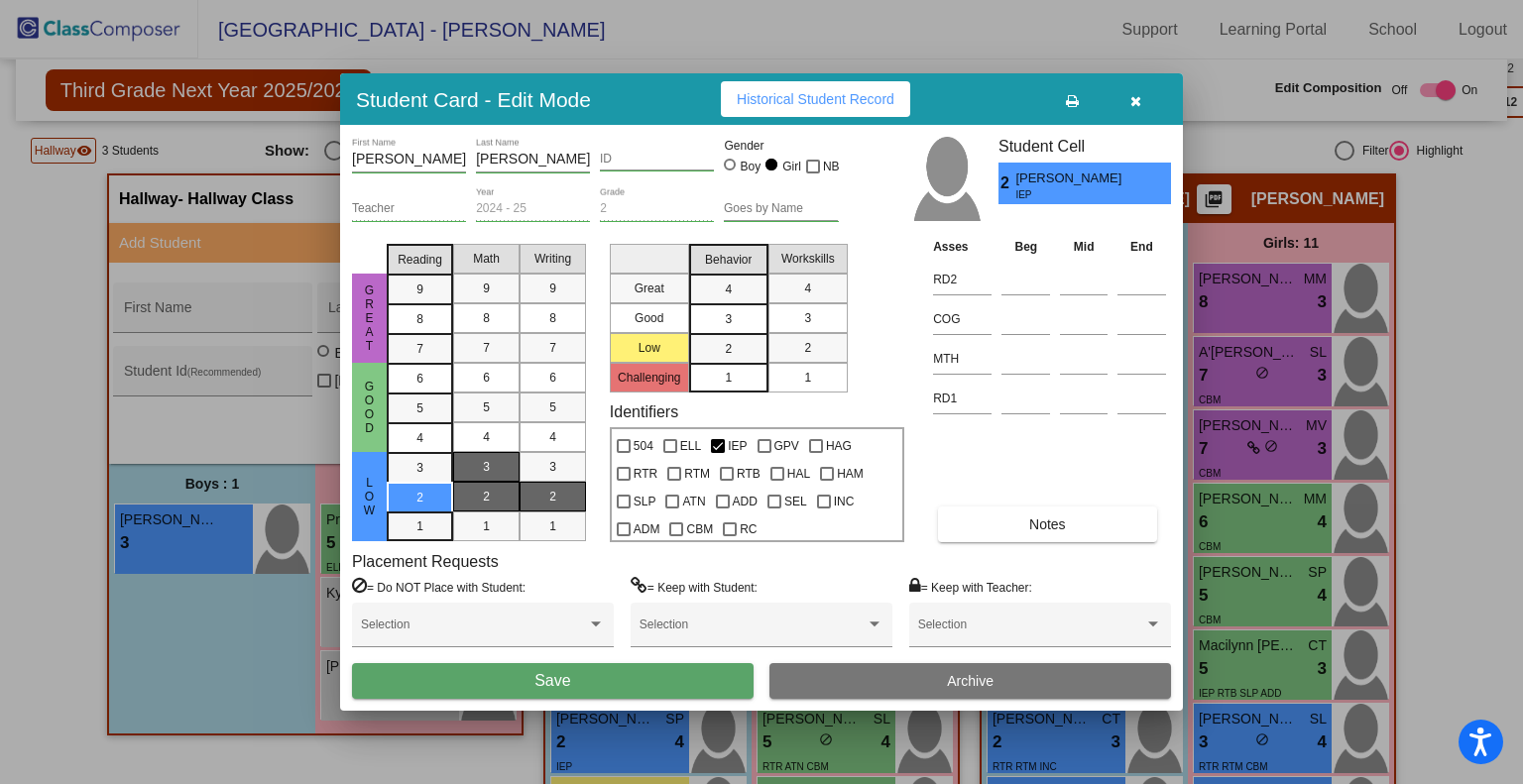 click on "3" at bounding box center (486, 467) 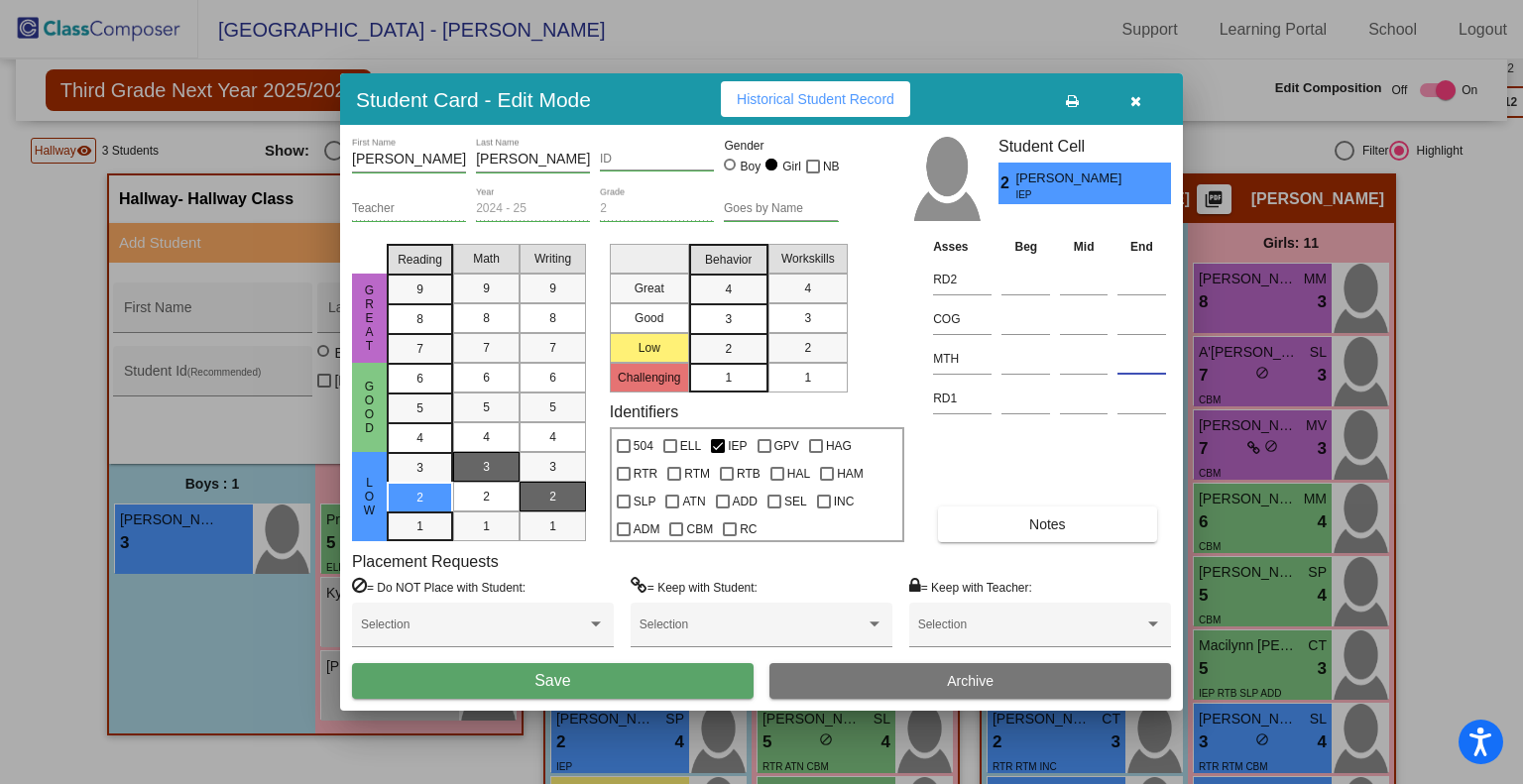 click at bounding box center (1141, 359) 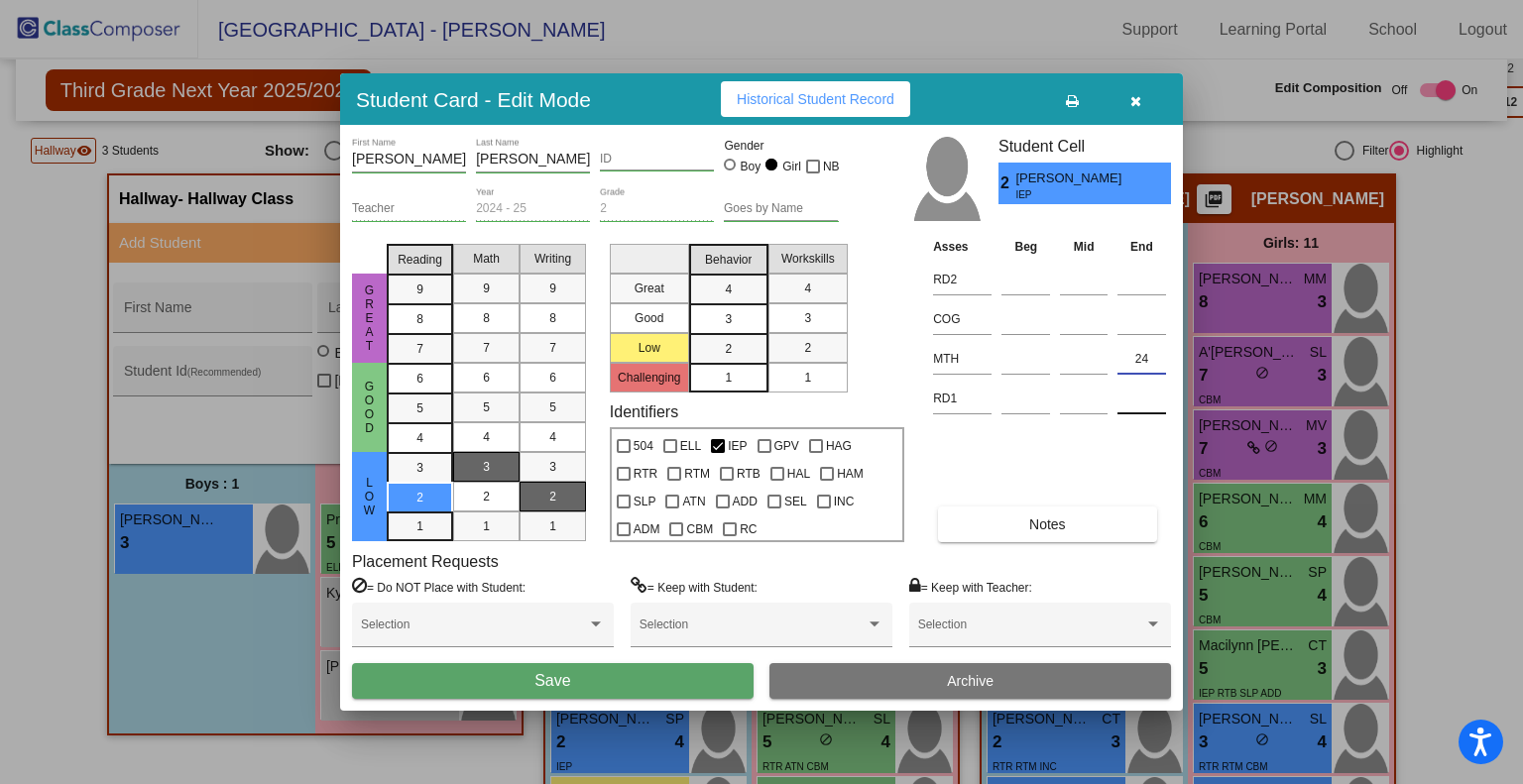 type on "24" 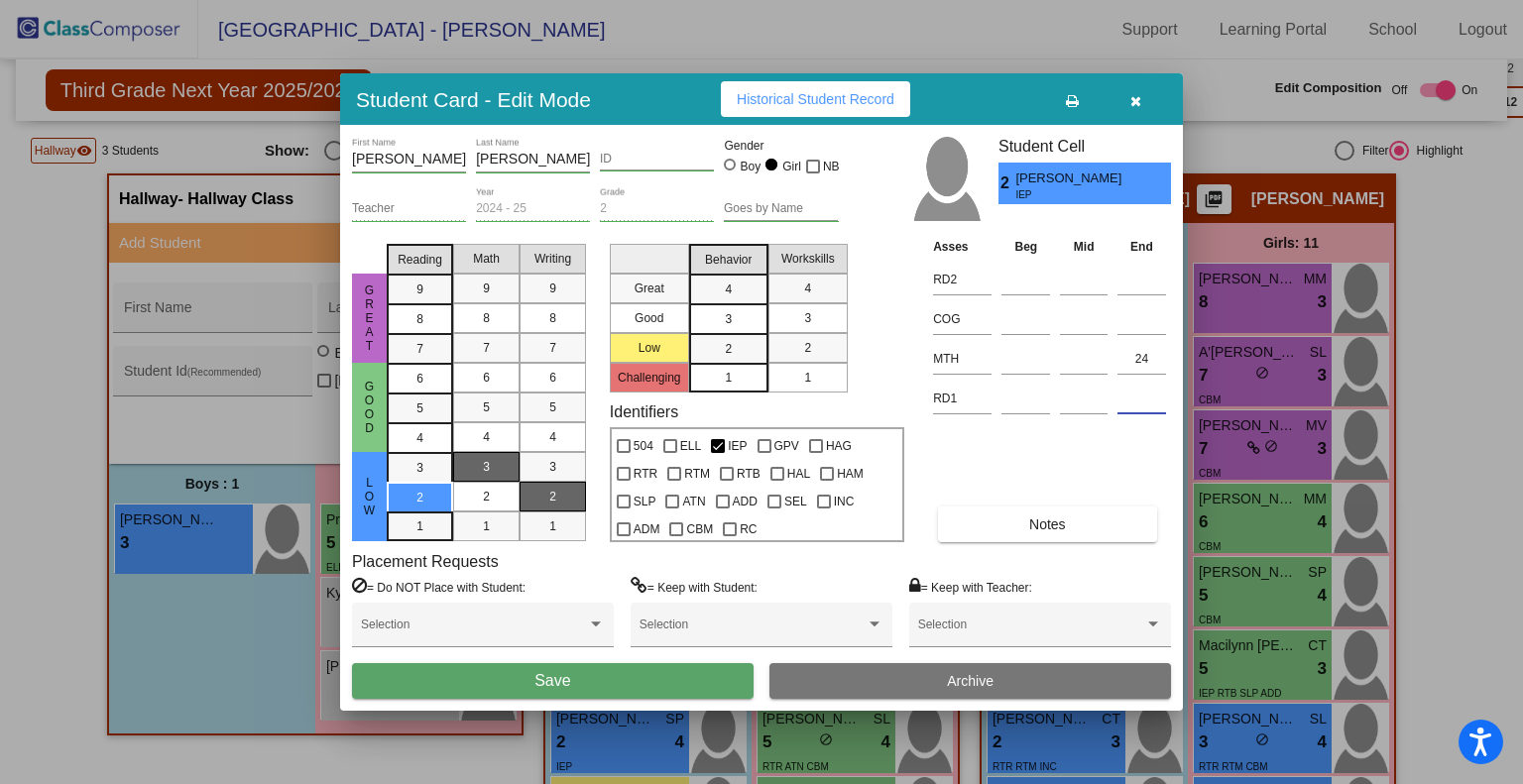 click at bounding box center (1141, 398) 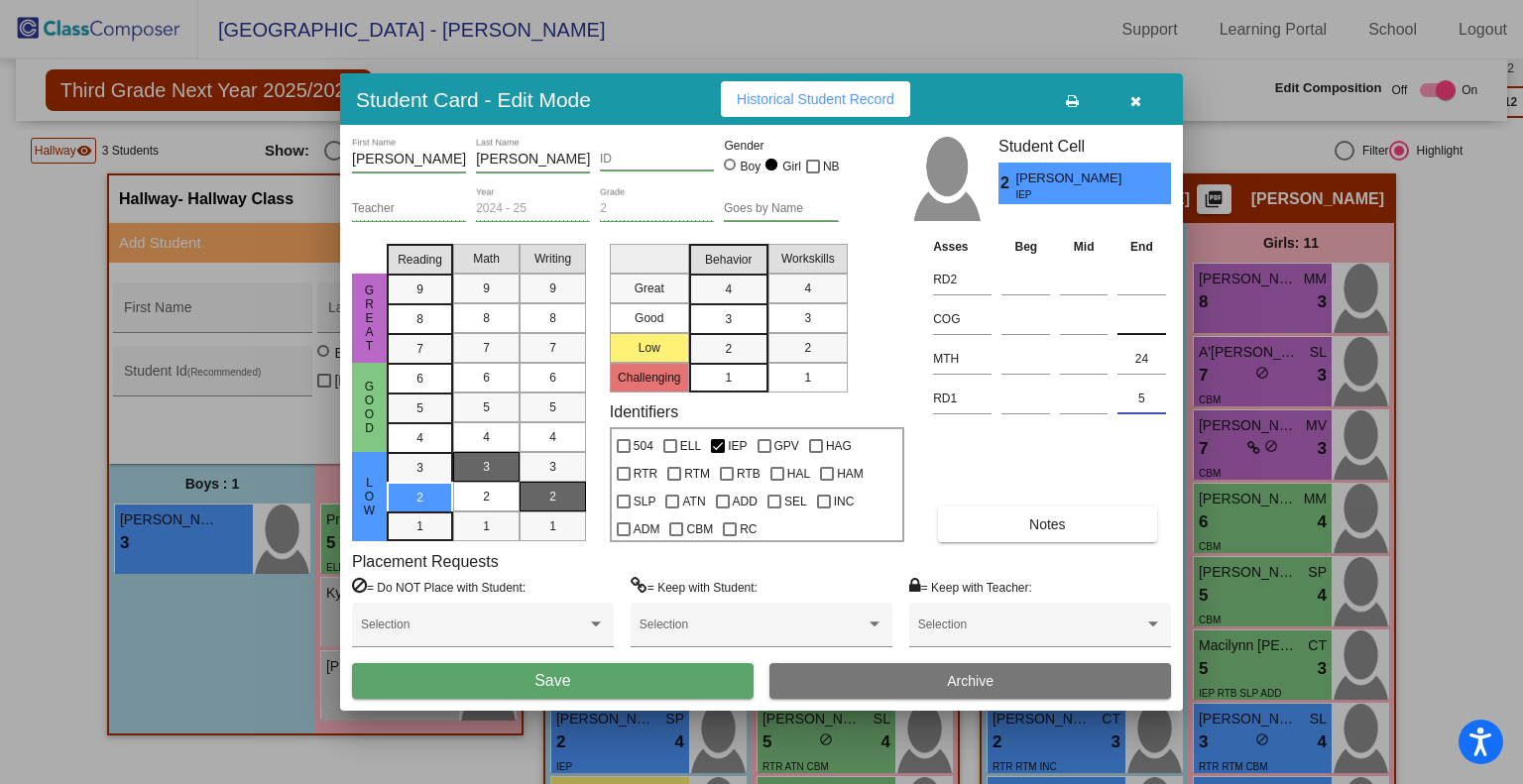 type on "5" 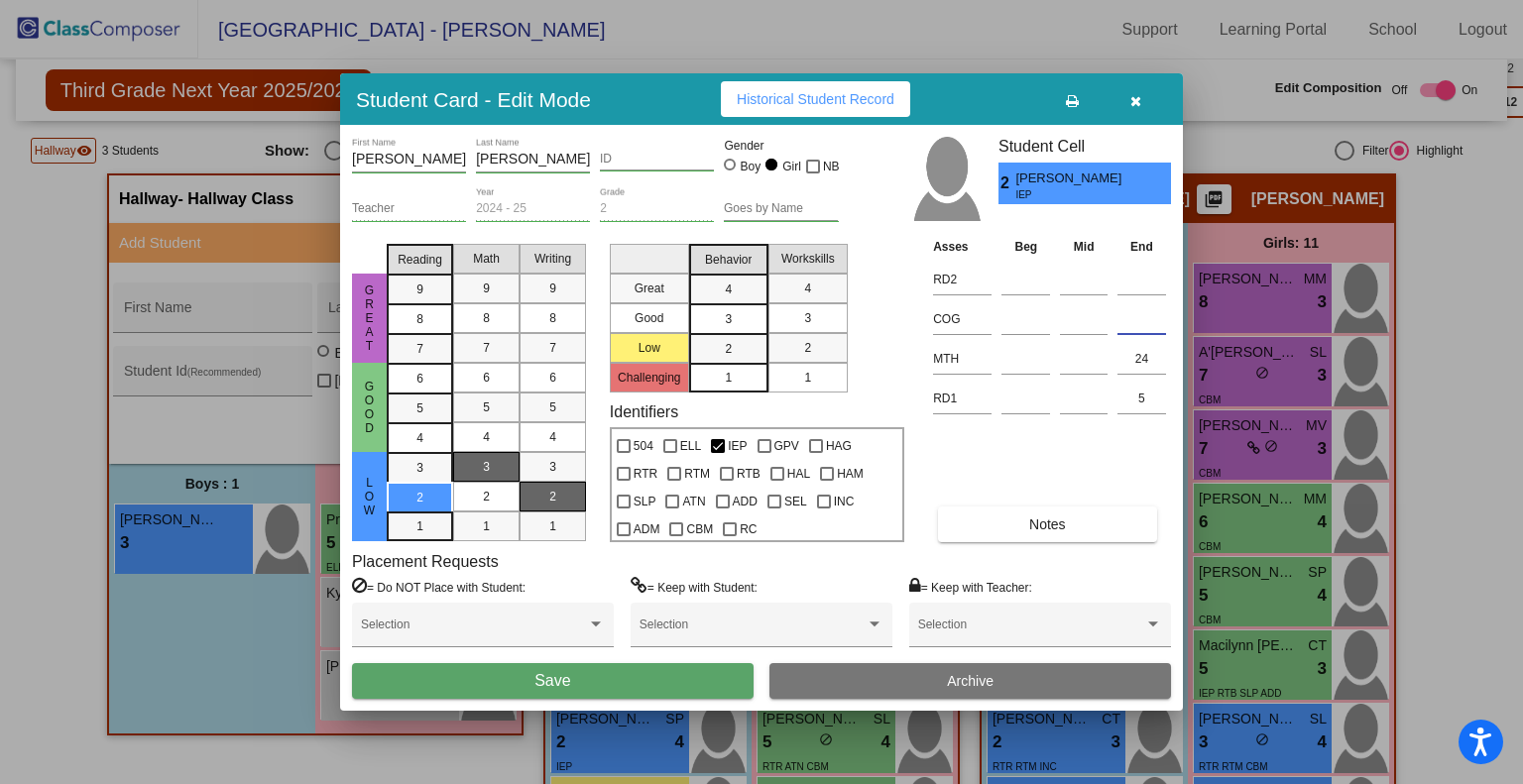 click at bounding box center [1141, 319] 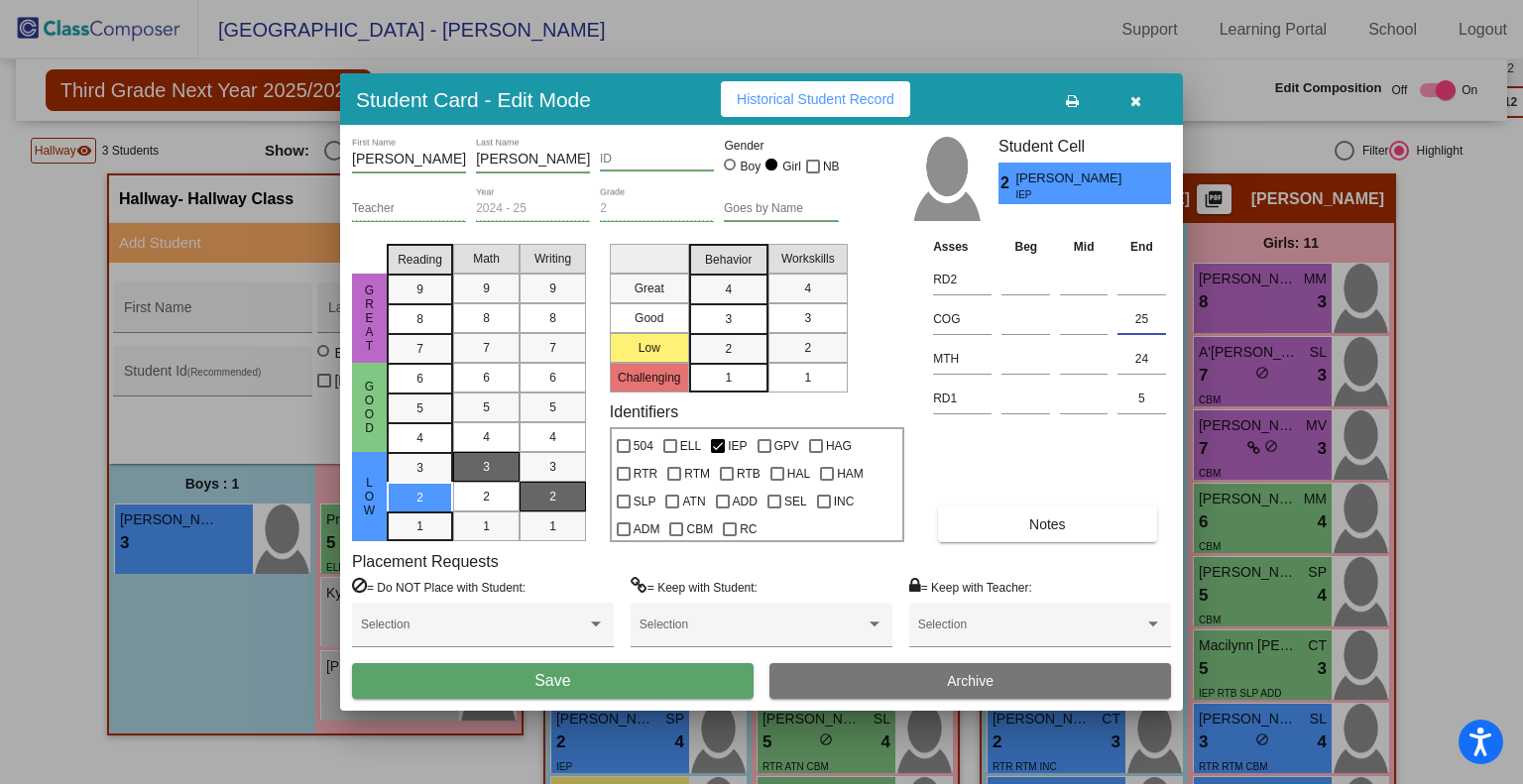 type on "25" 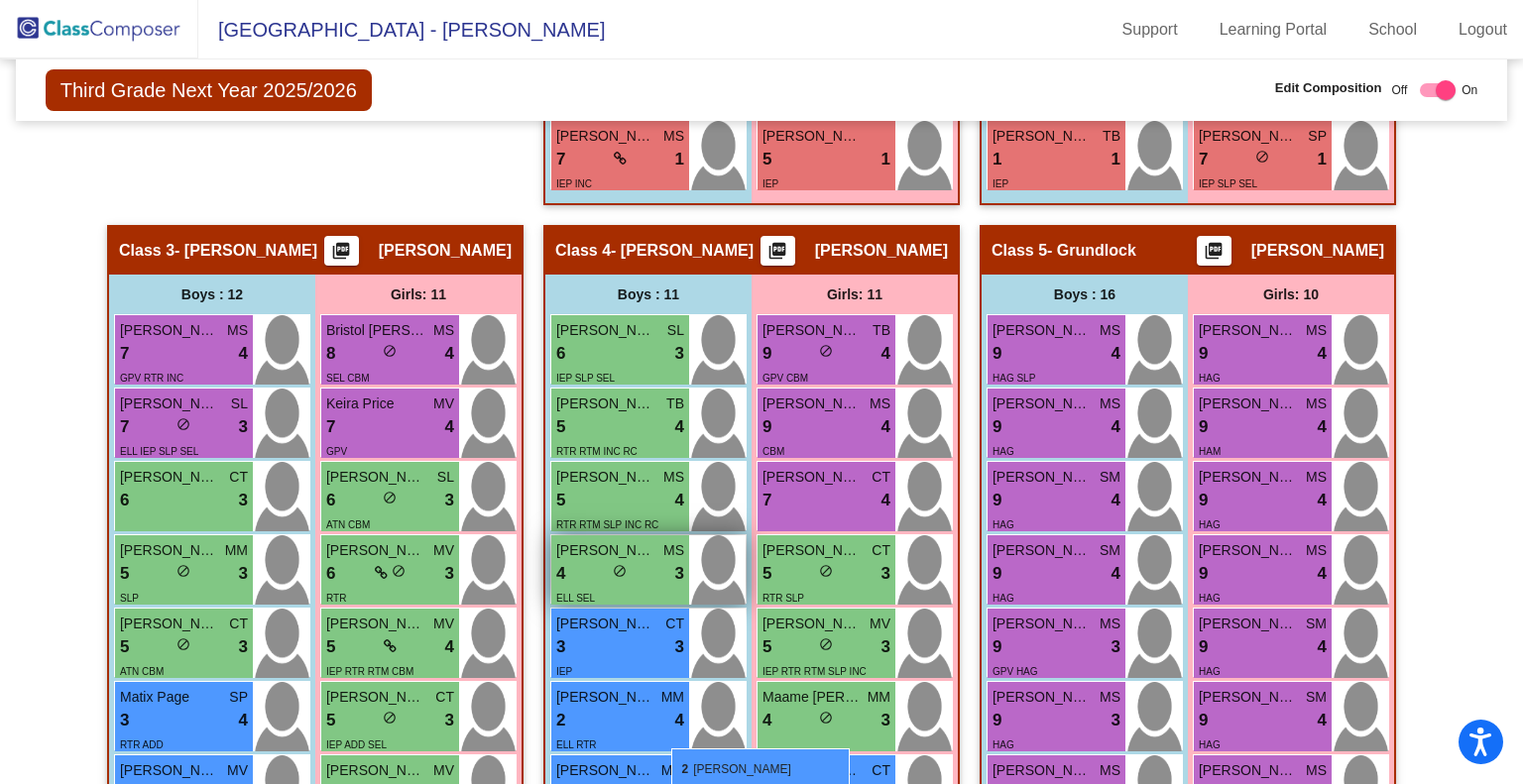 scroll, scrollTop: 1499, scrollLeft: 0, axis: vertical 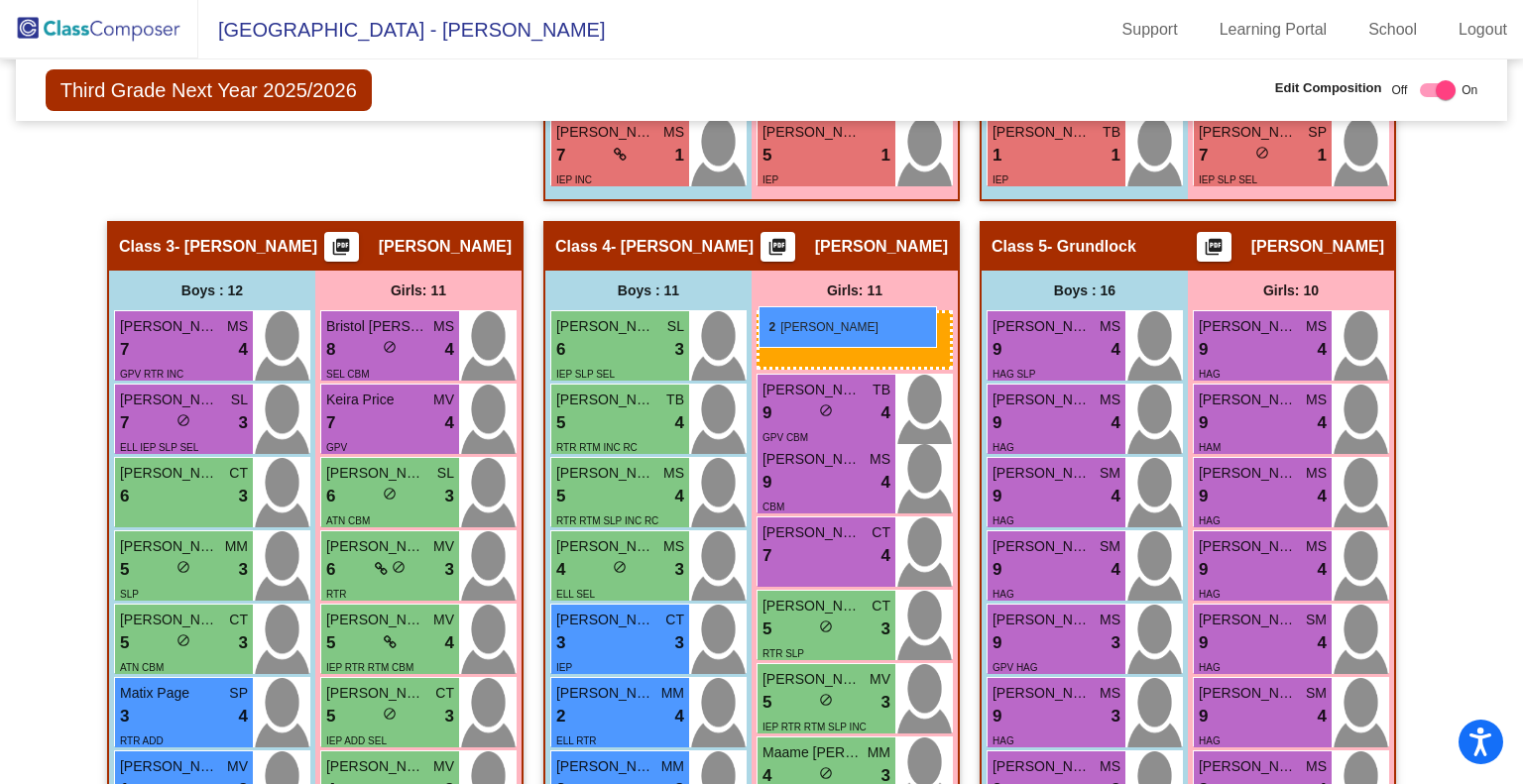 drag, startPoint x: 420, startPoint y: 582, endPoint x: 759, endPoint y: 306, distance: 437.14643 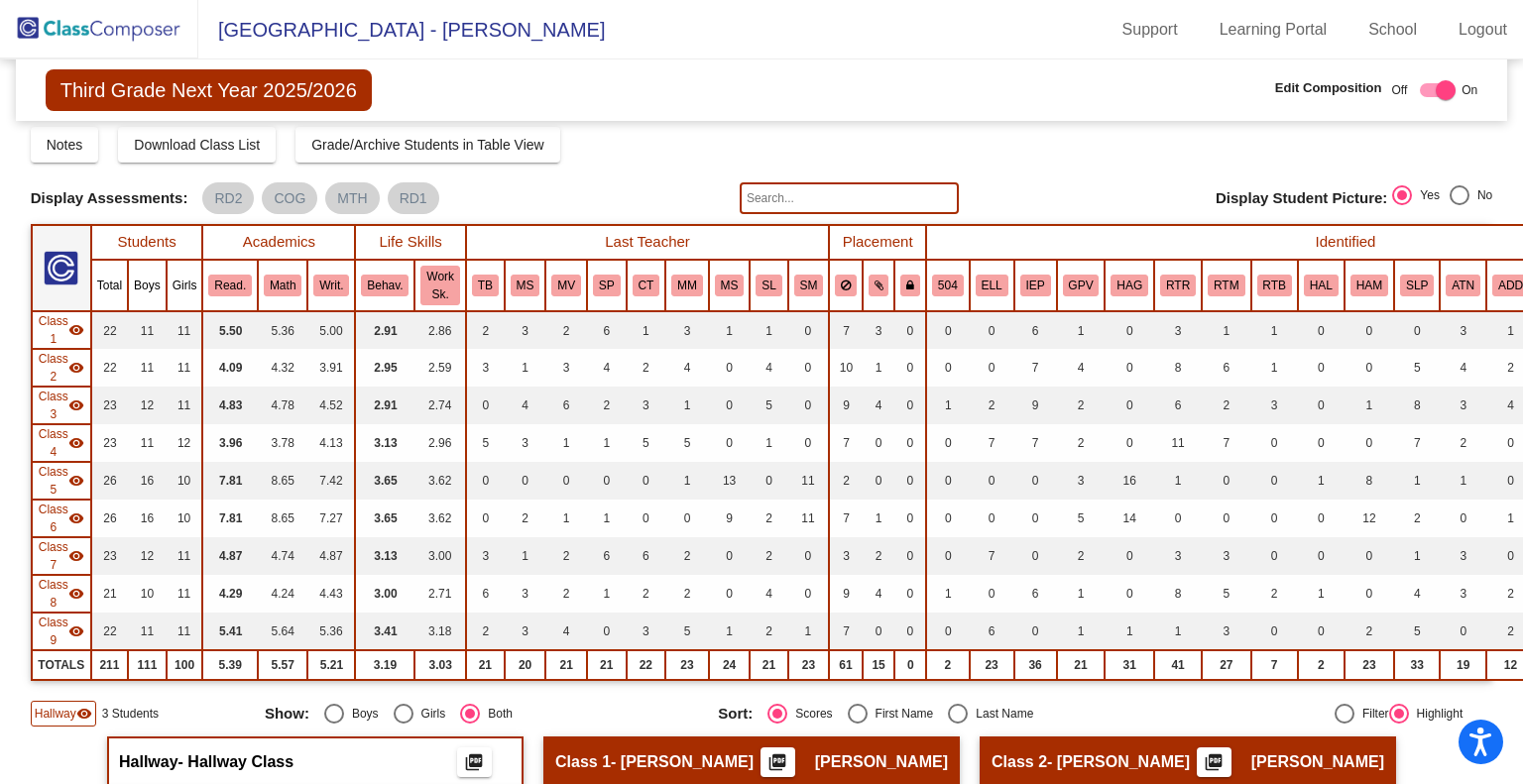 scroll, scrollTop: 0, scrollLeft: 0, axis: both 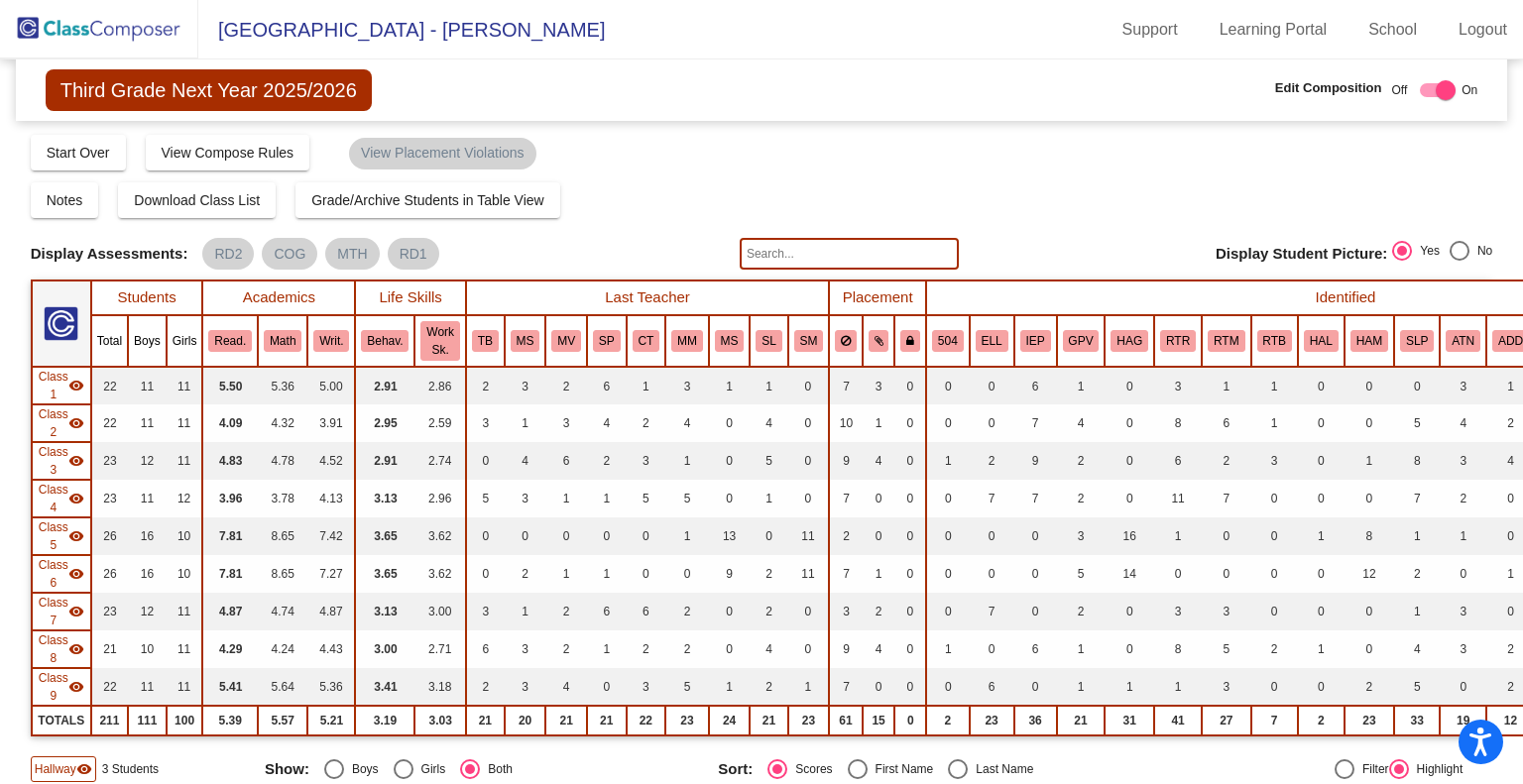 click 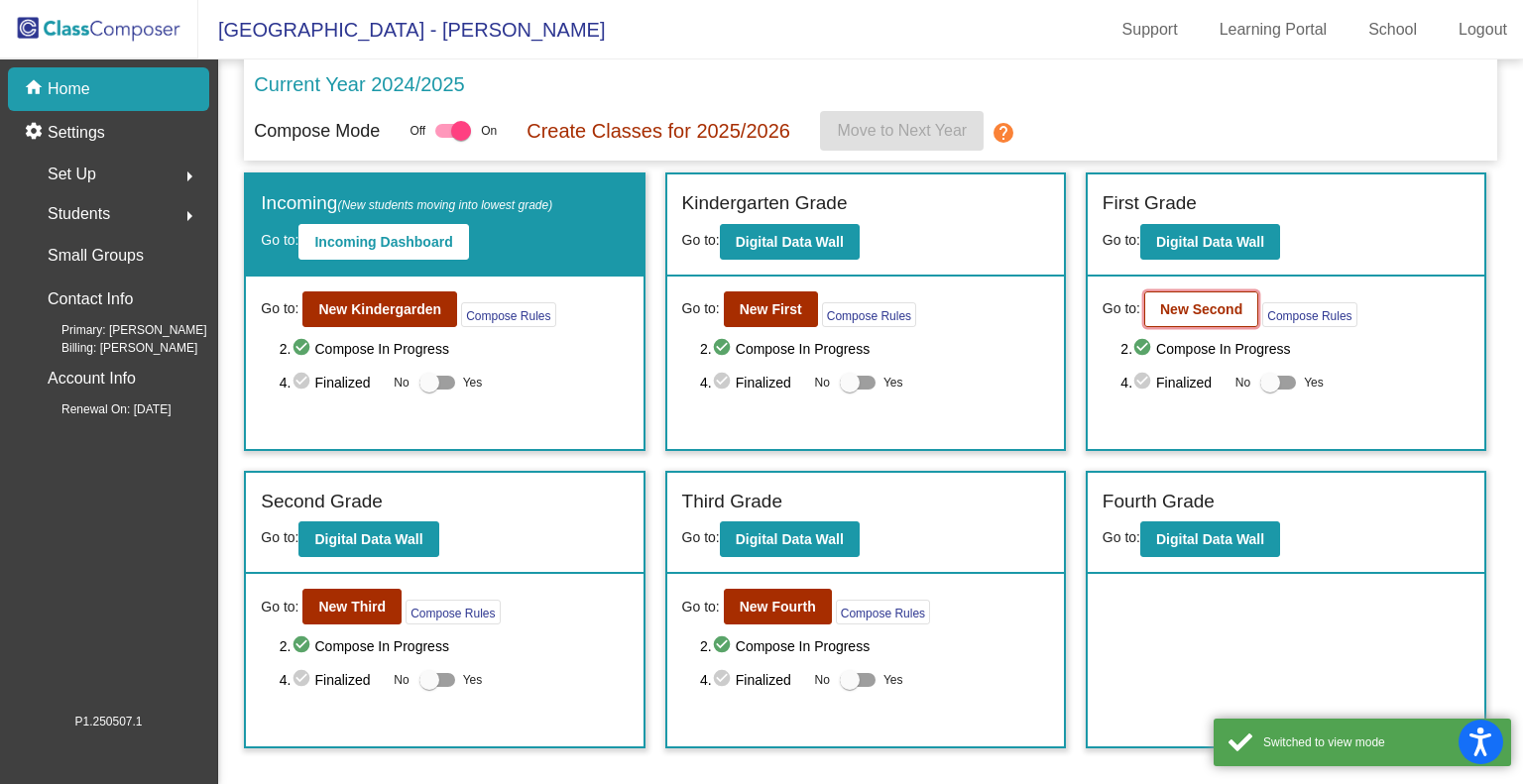 click on "New Second" 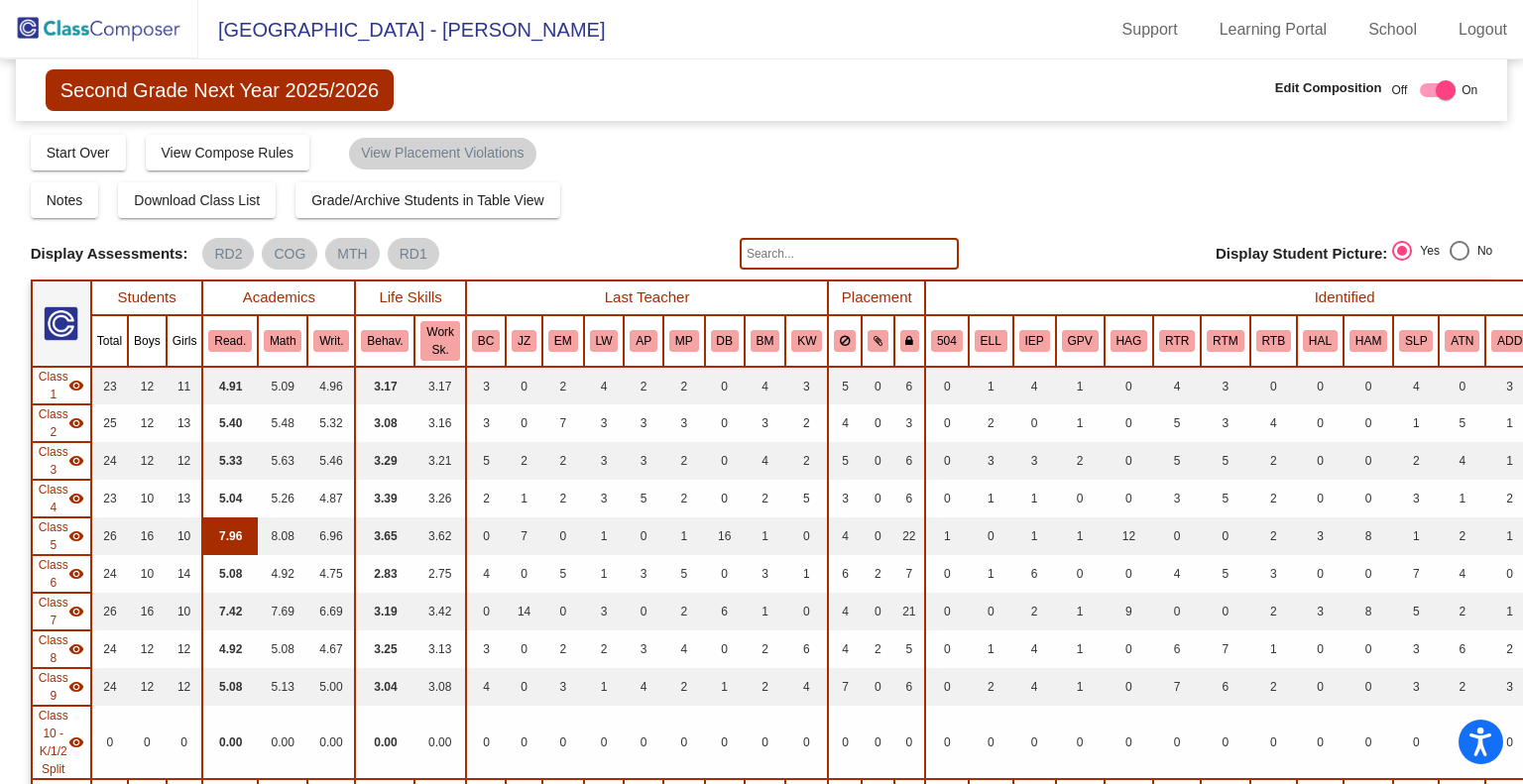 scroll, scrollTop: 558, scrollLeft: 0, axis: vertical 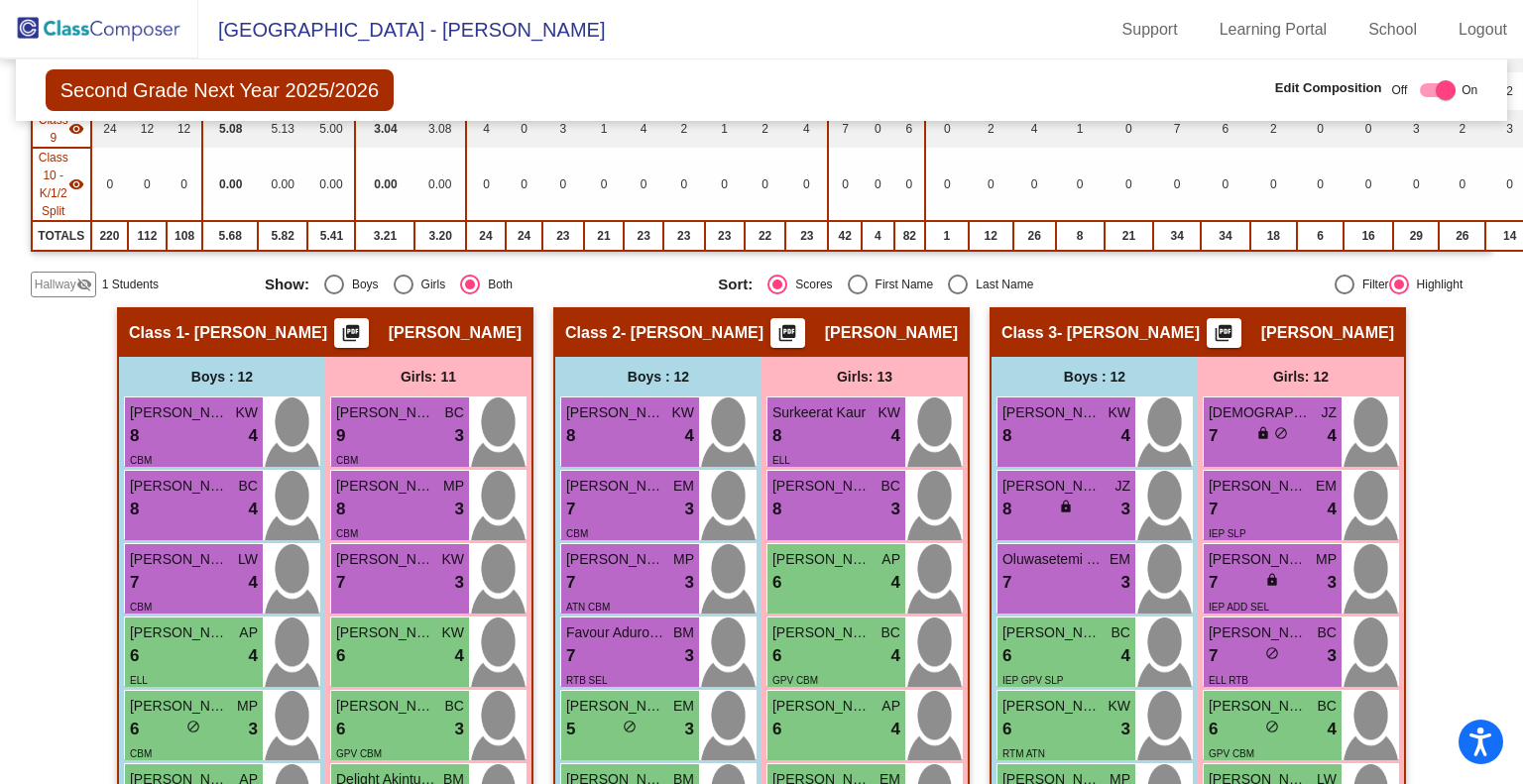 click on "Hallway" 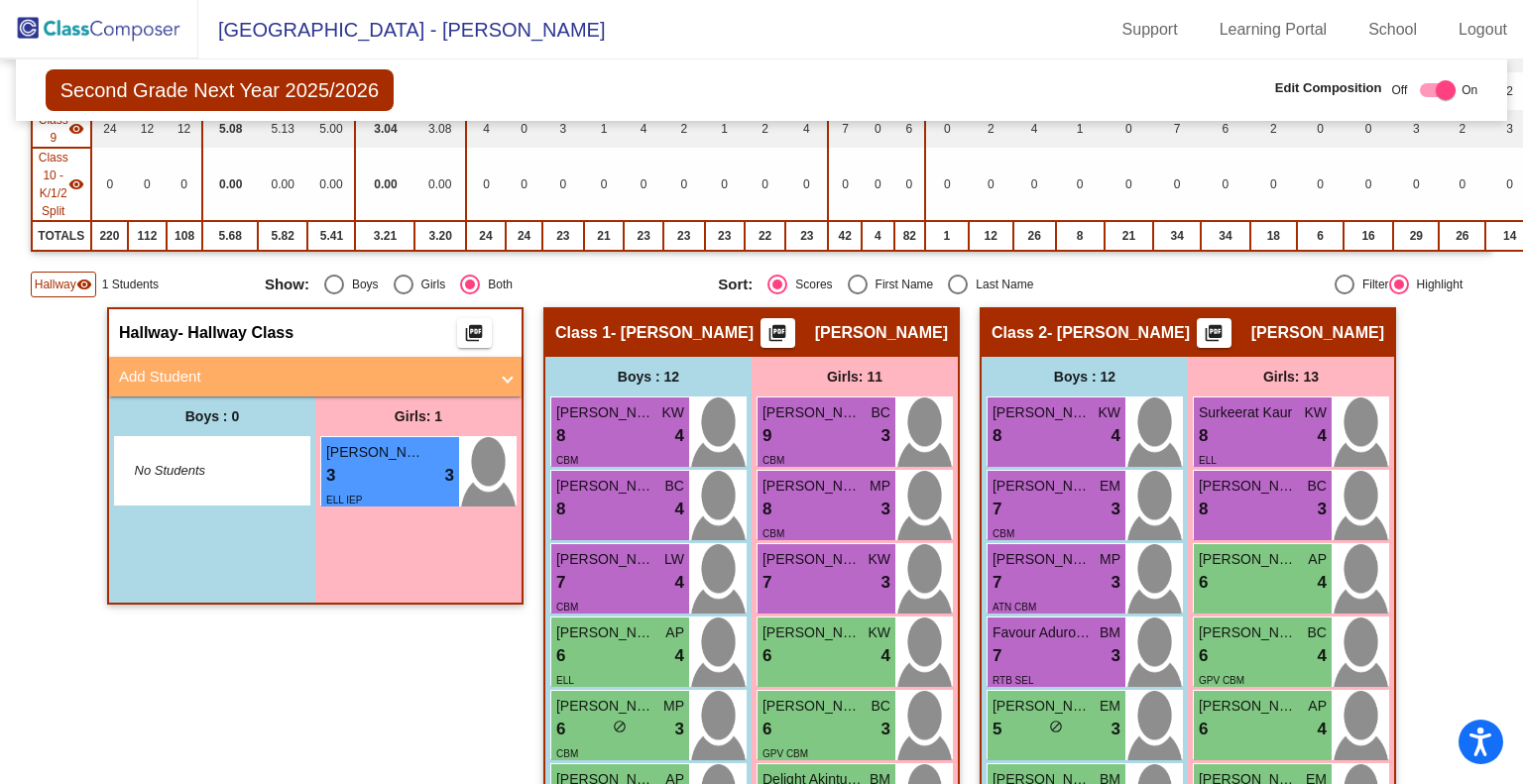 click on "Add Student" at bounding box center [303, 377] 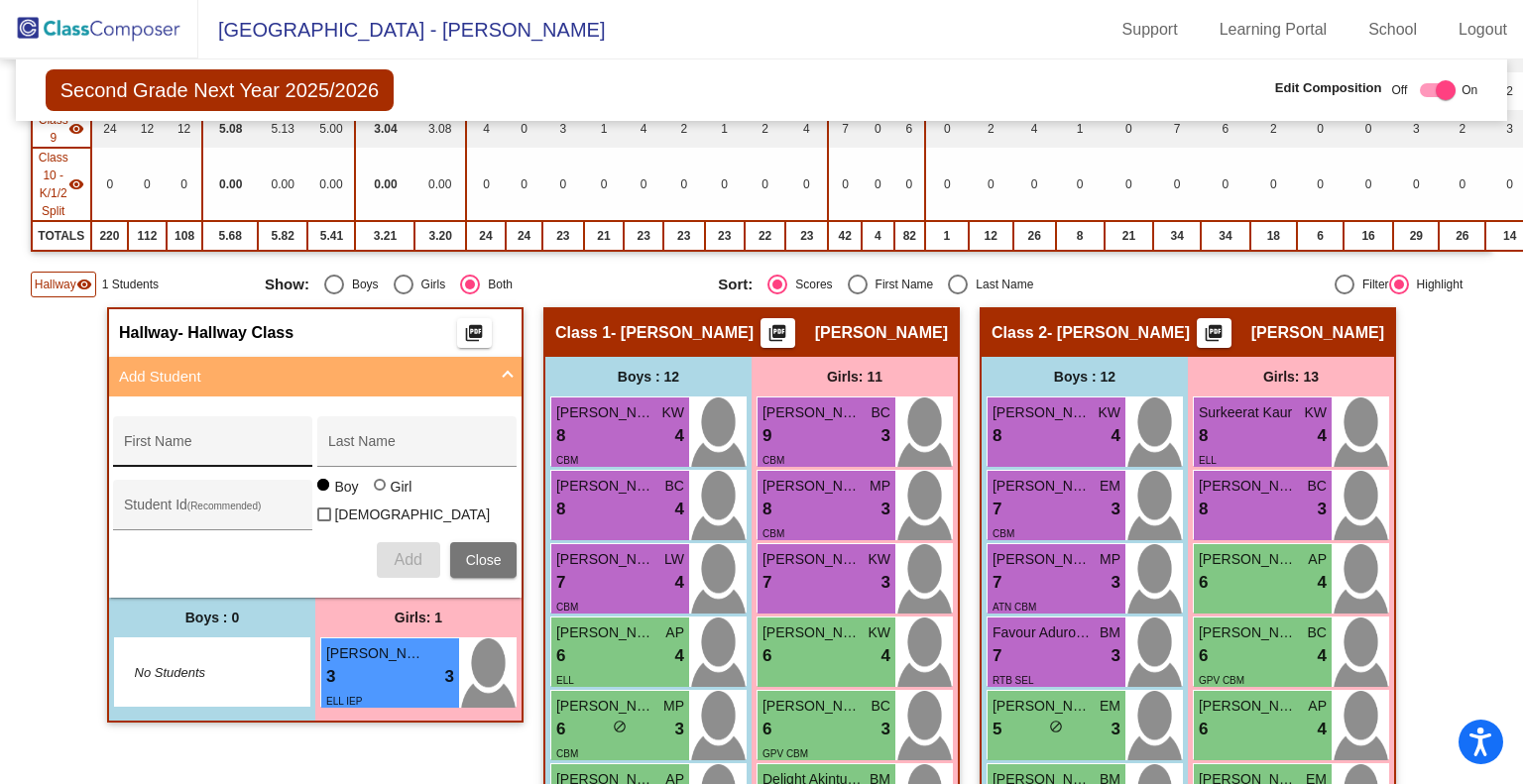 click on "First Name" at bounding box center [213, 449] 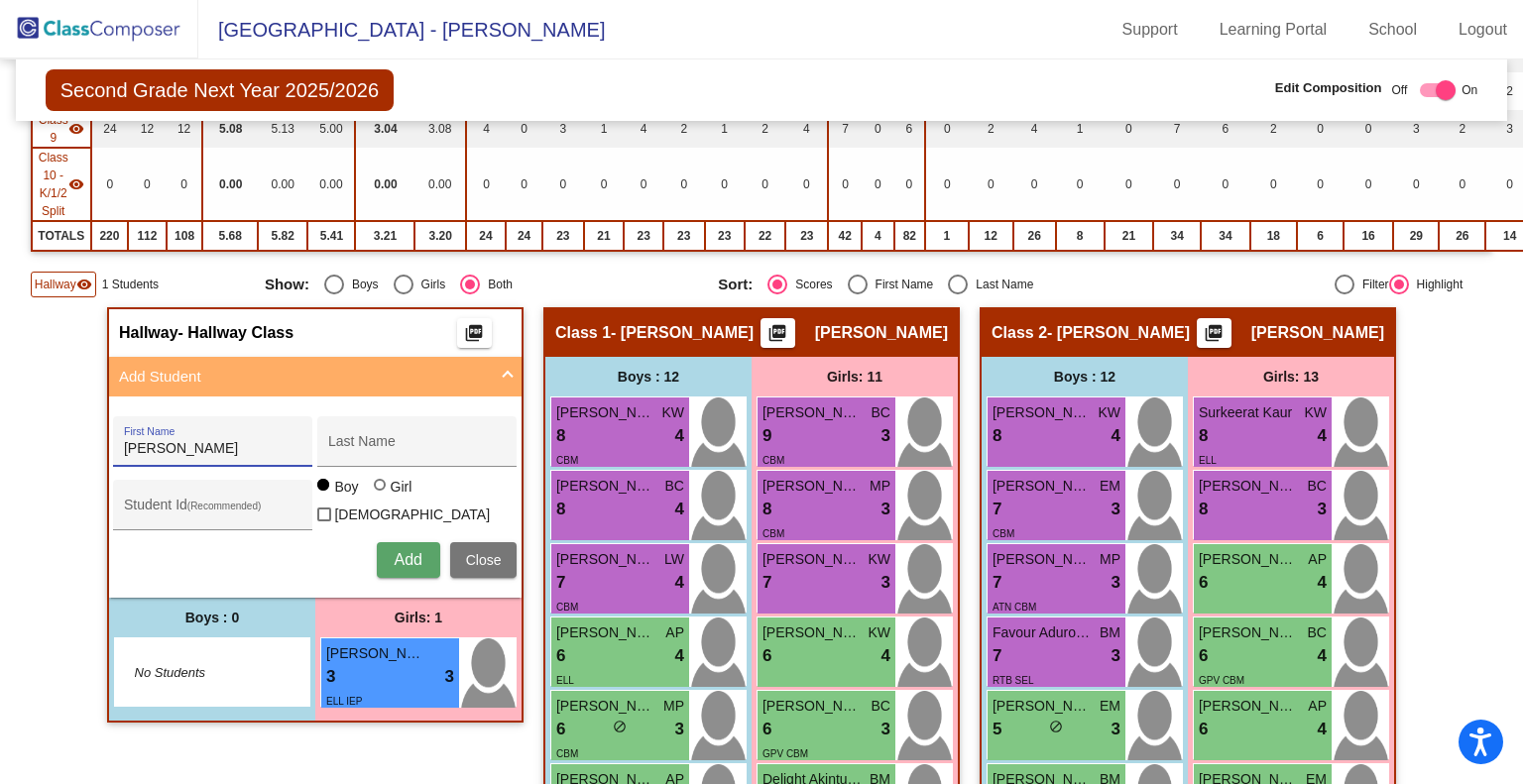 type on "[PERSON_NAME]" 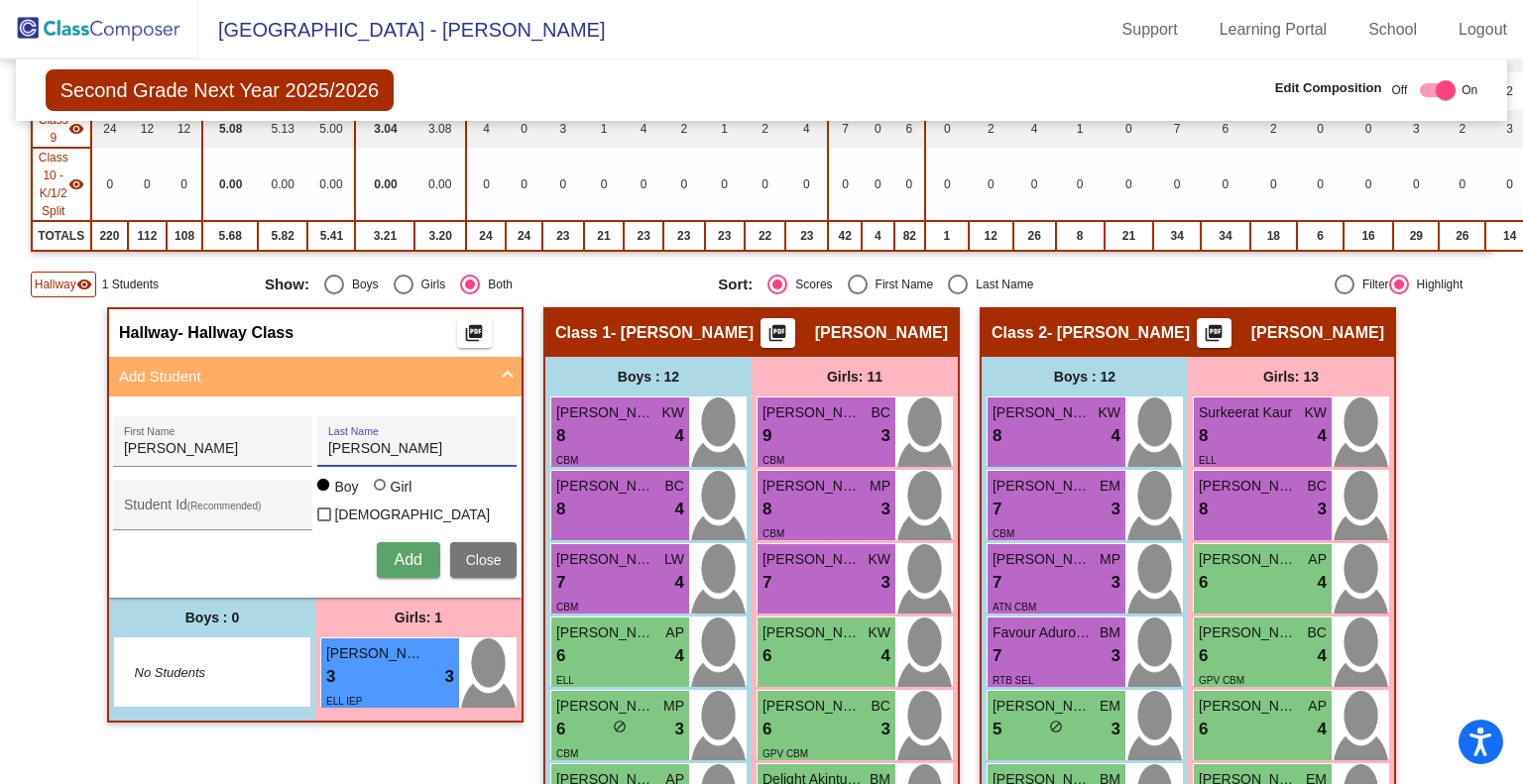 type on "[PERSON_NAME]" 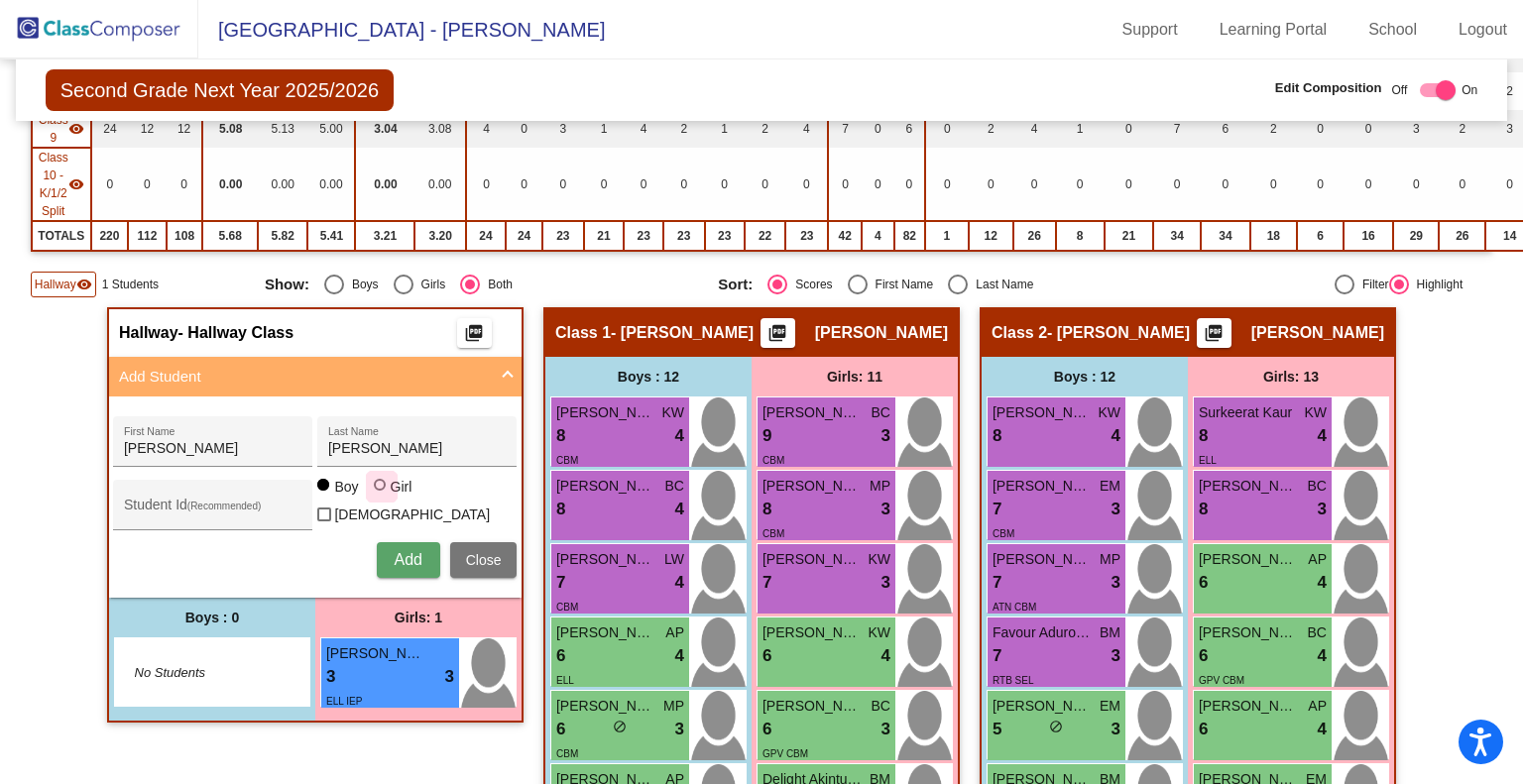 click on "Girl" at bounding box center (401, 487) 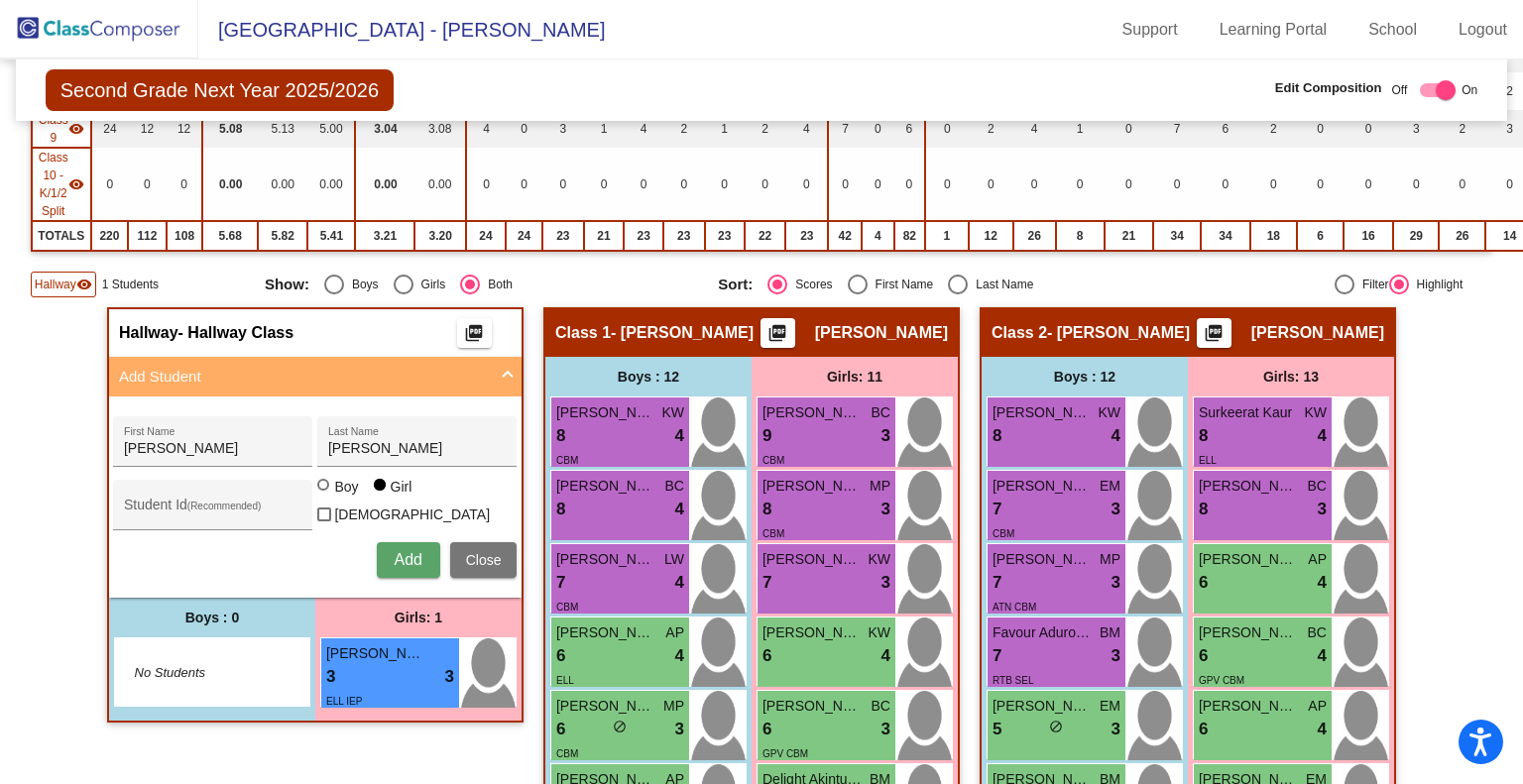 click on "Add" at bounding box center (408, 559) 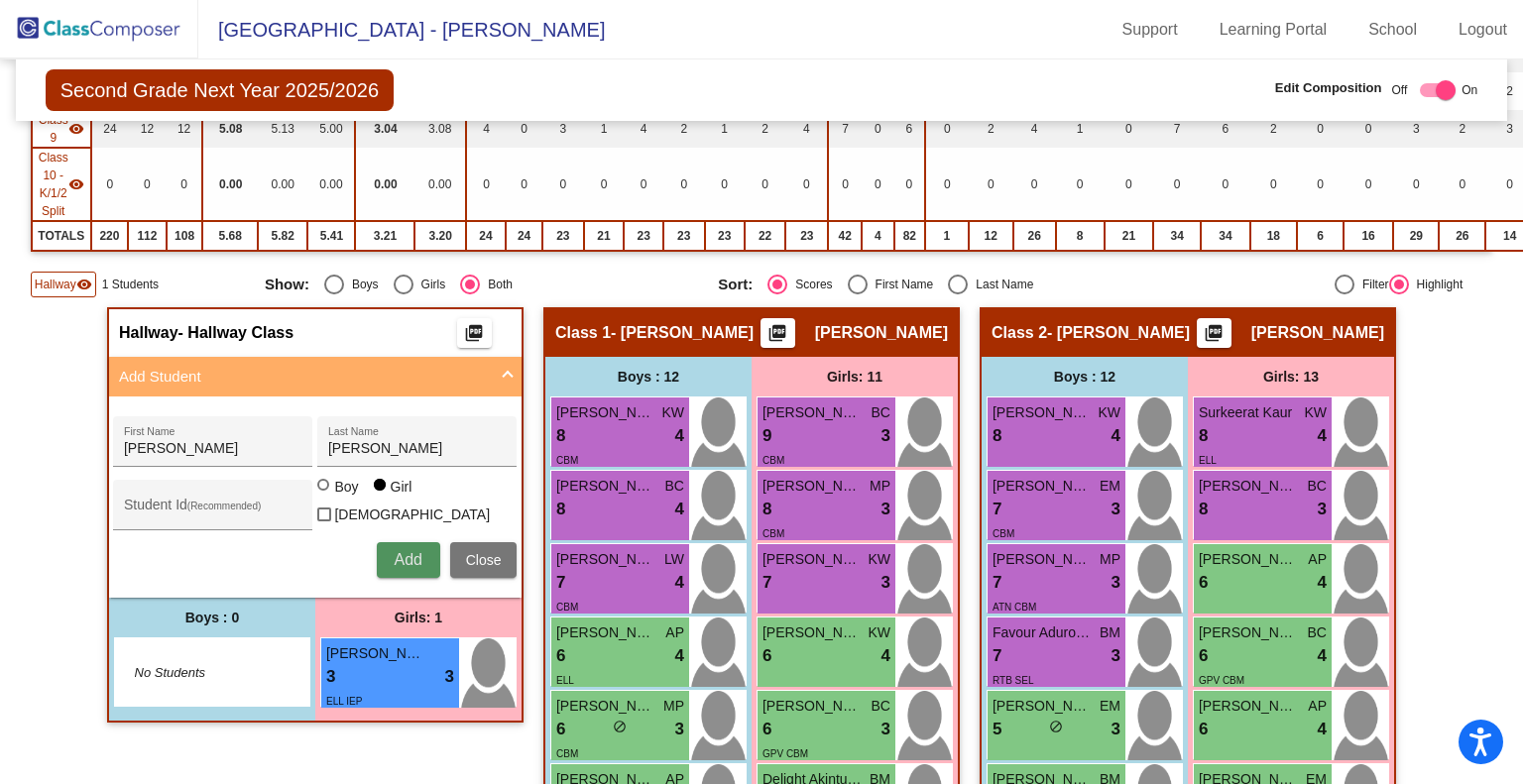 type 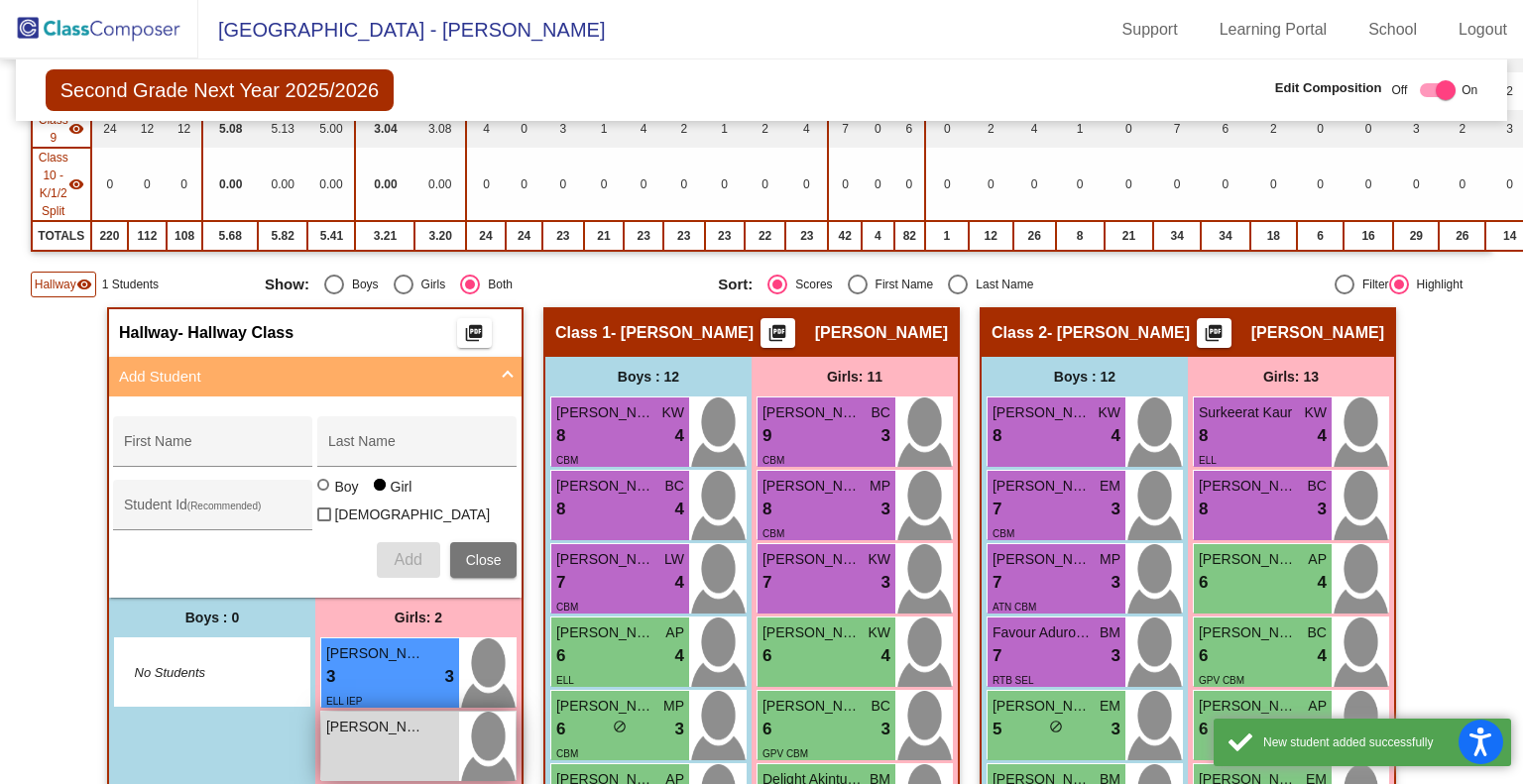 click on "[PERSON_NAME] lock do_not_disturb_alt" at bounding box center (390, 746) 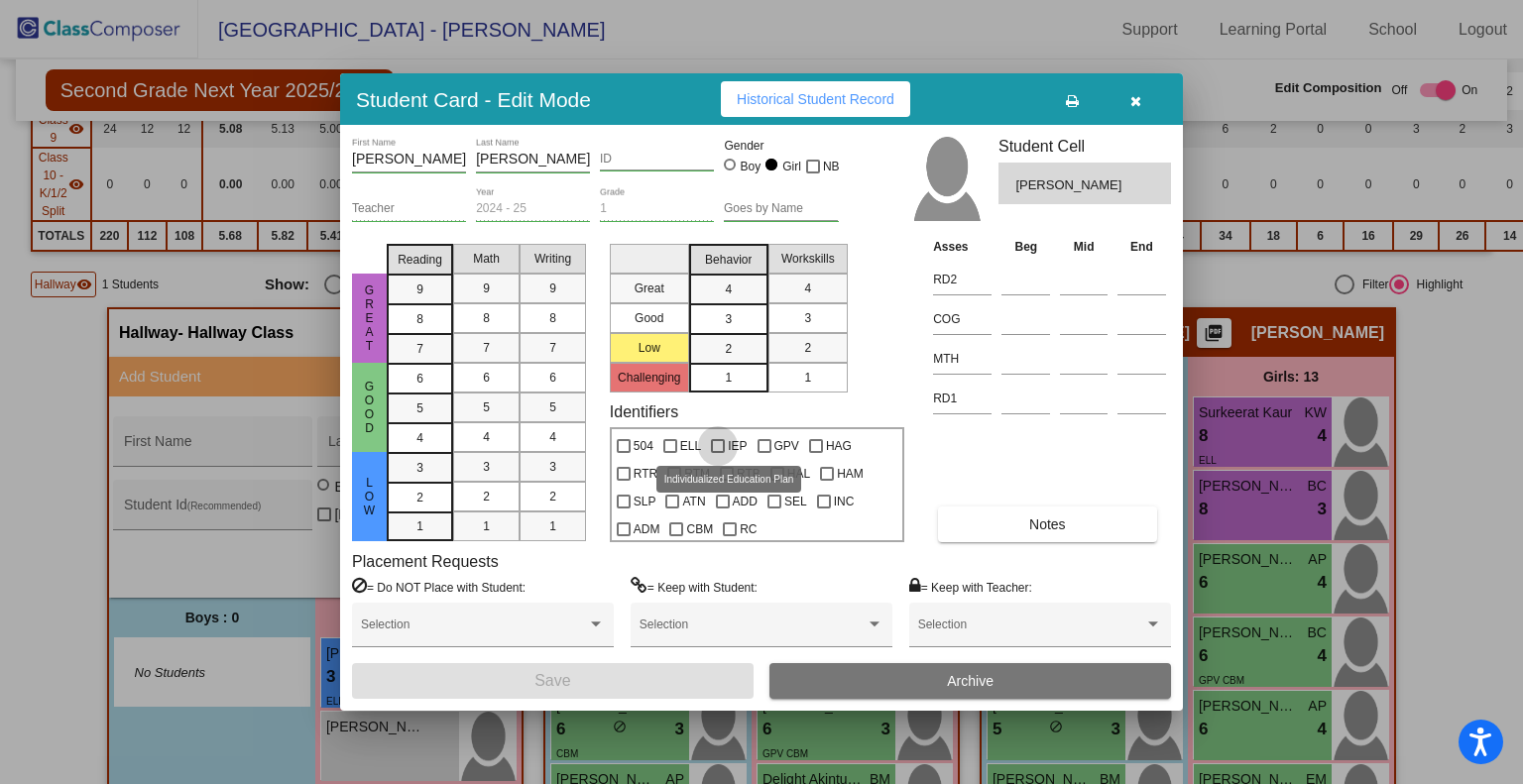 click on "IEP" at bounding box center [729, 446] 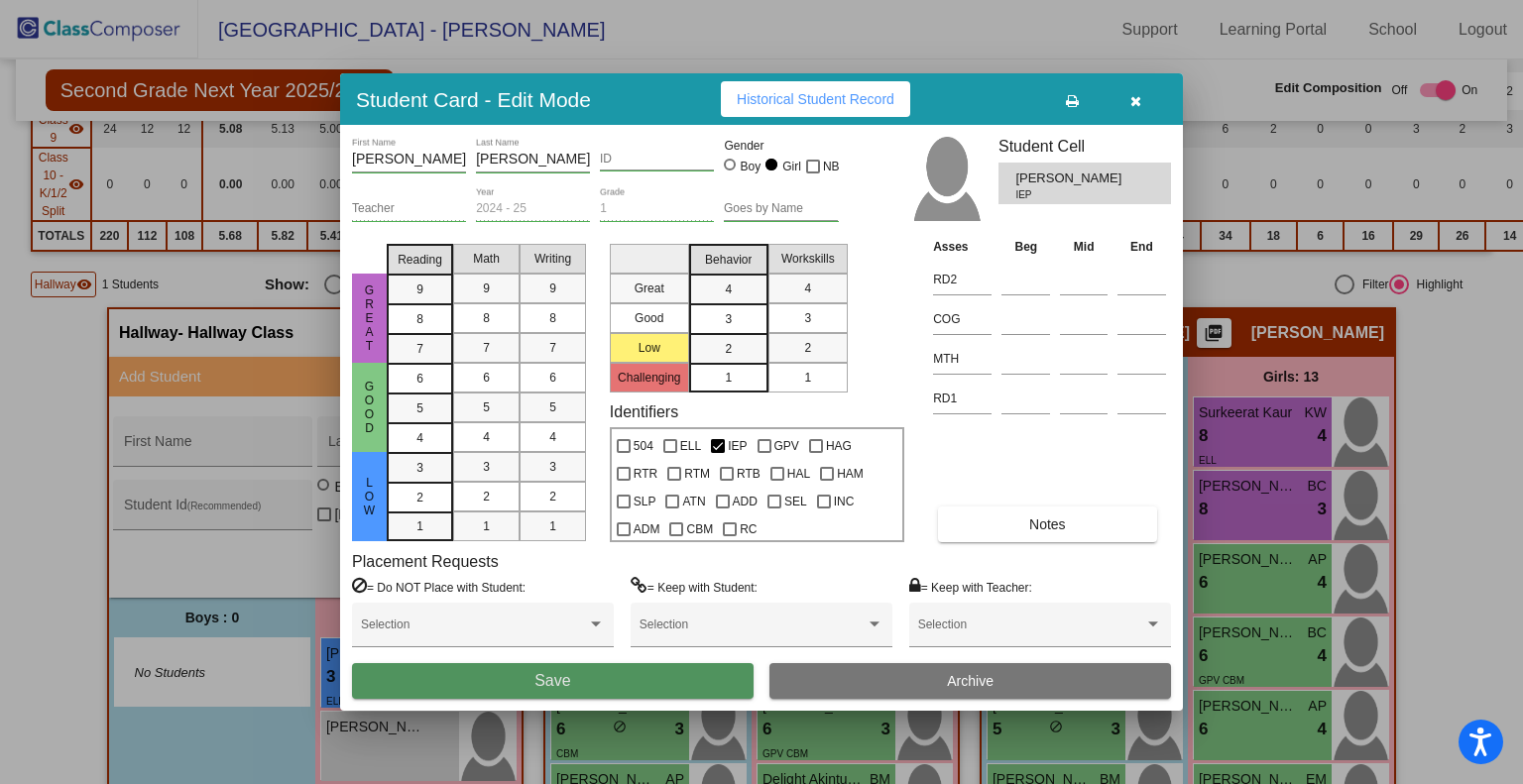 click on "Save" at bounding box center [552, 681] 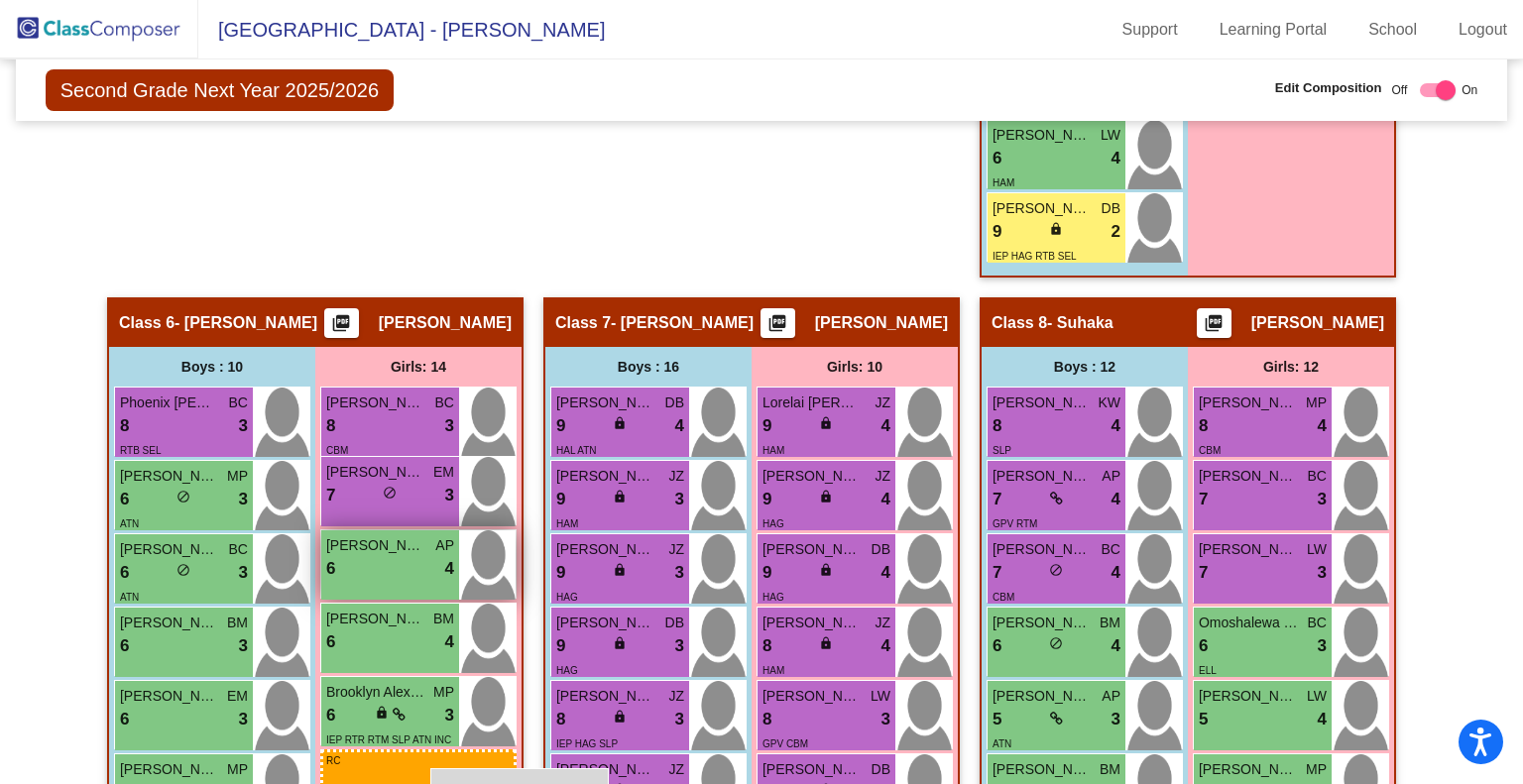 scroll, scrollTop: 2956, scrollLeft: 0, axis: vertical 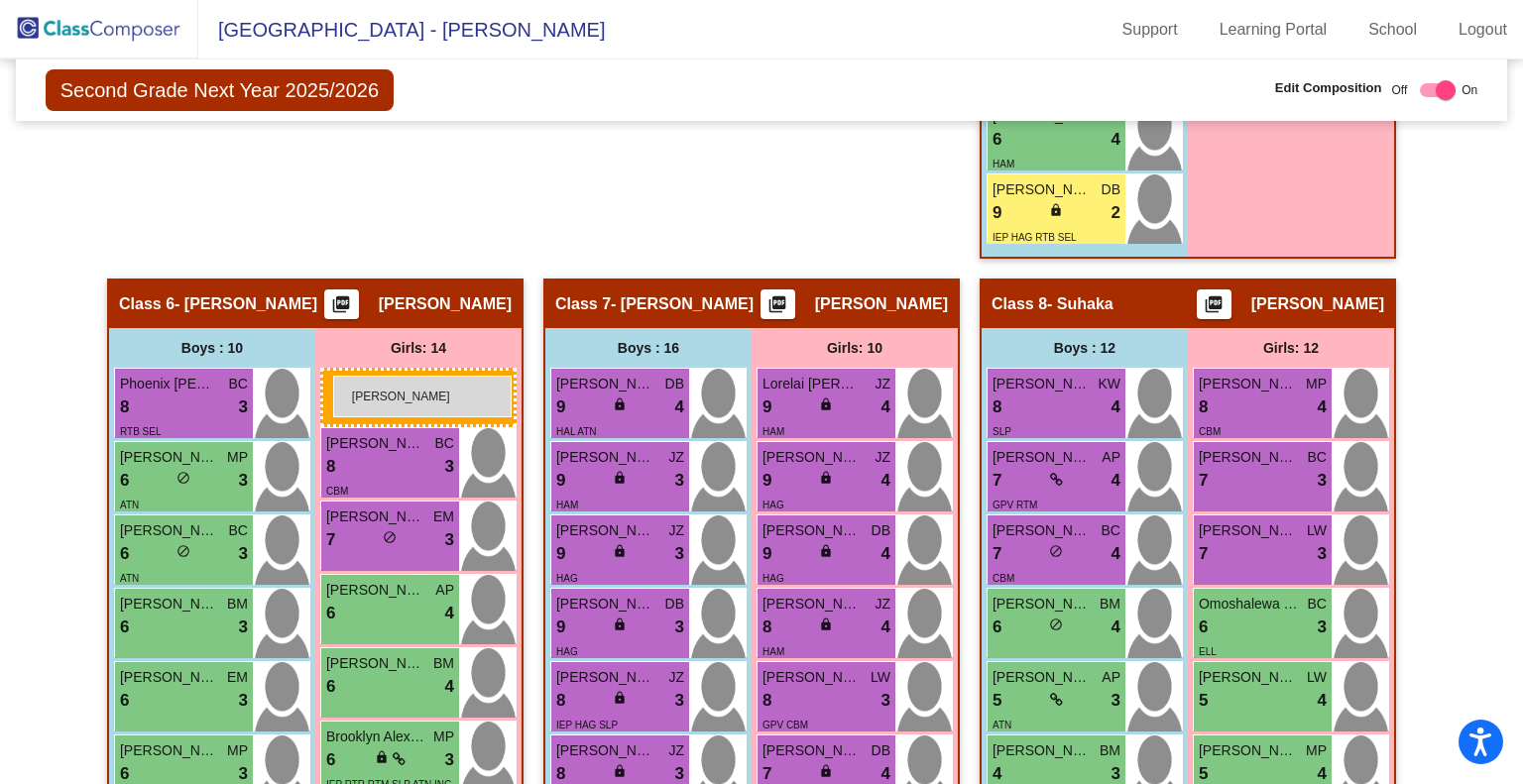 drag, startPoint x: 420, startPoint y: 742, endPoint x: 333, endPoint y: 376, distance: 376.19809 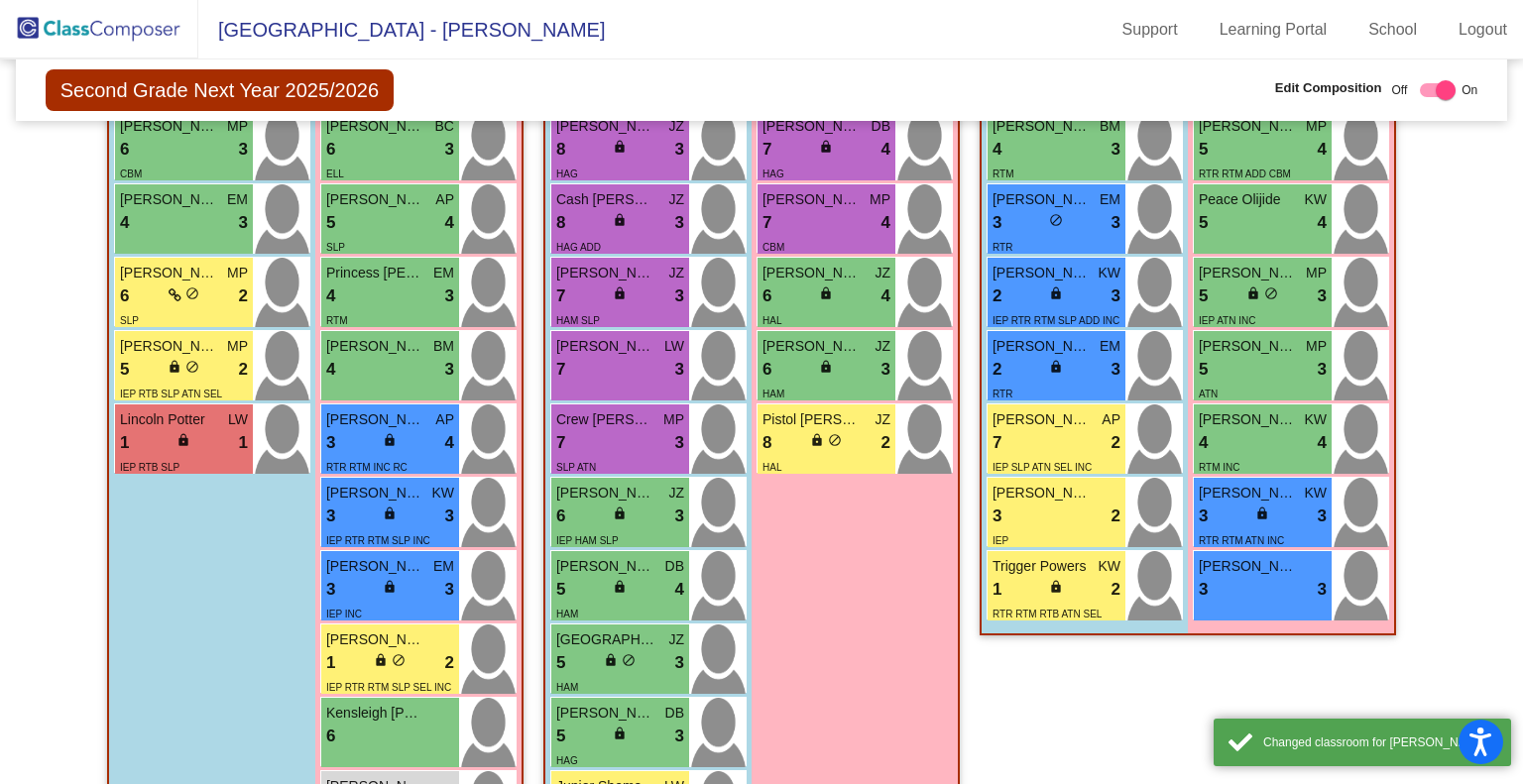 scroll, scrollTop: 3827, scrollLeft: 0, axis: vertical 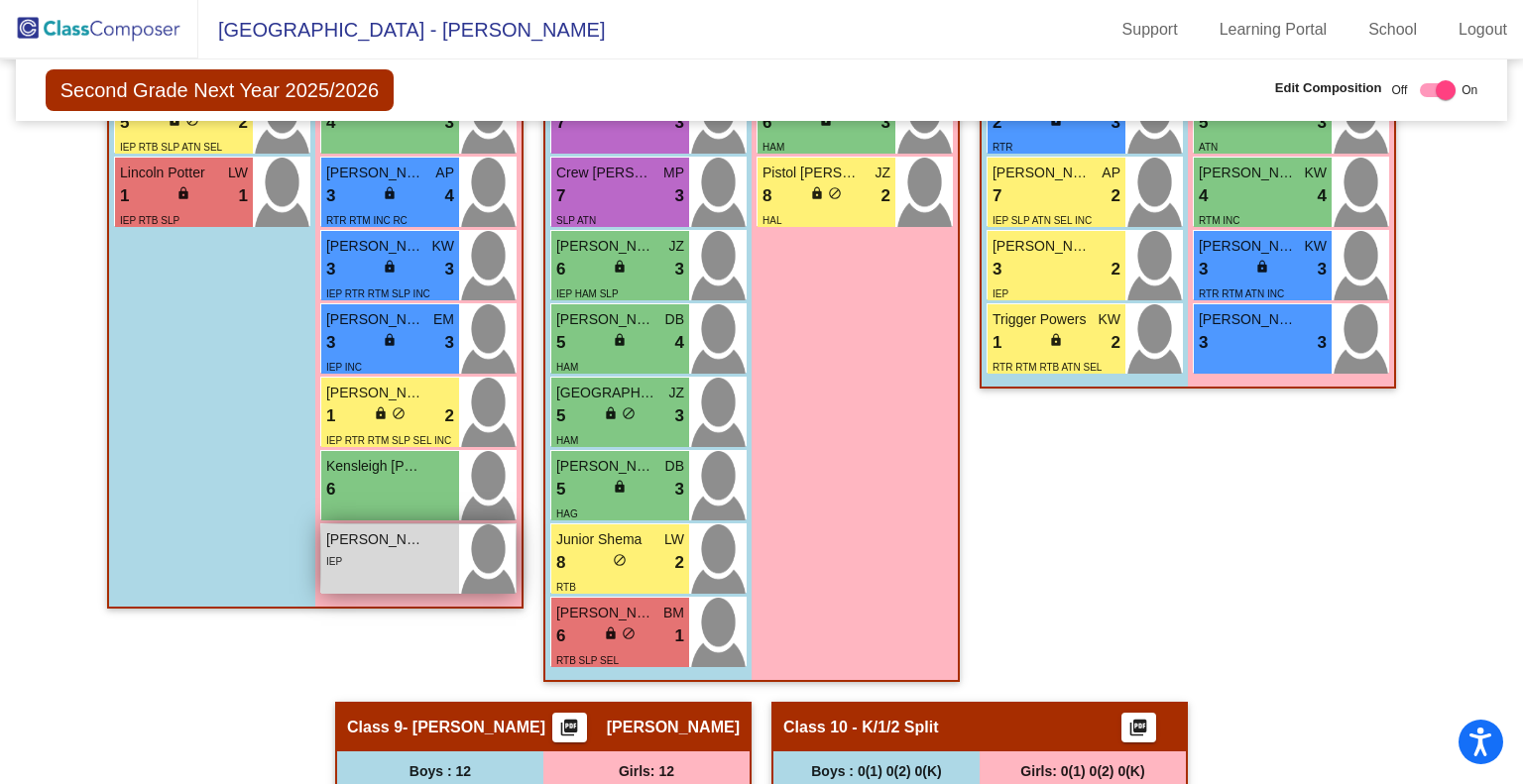 click on "IEP" at bounding box center [390, 560] 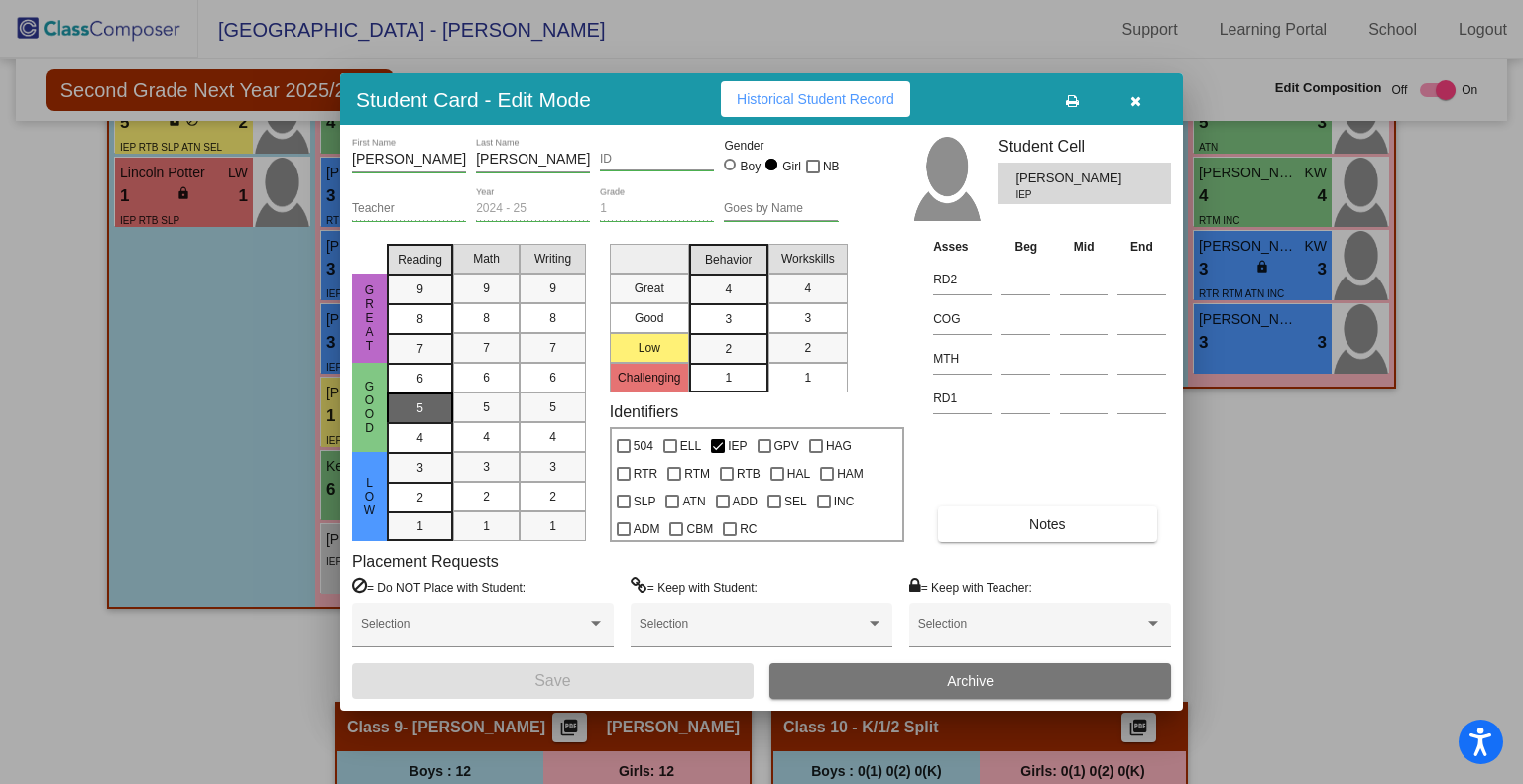 click on "5" at bounding box center (419, 379) 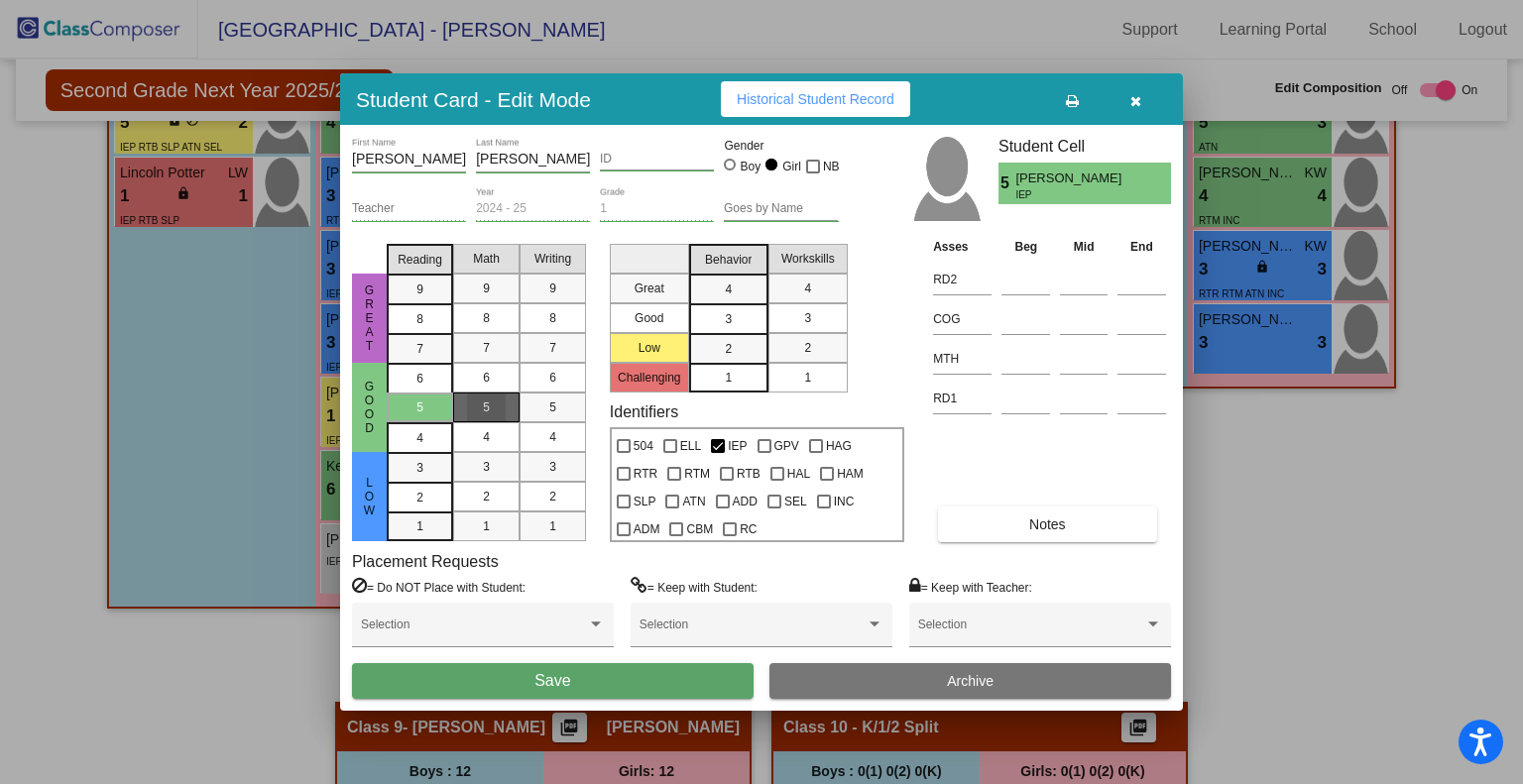 click on "5" at bounding box center [486, 407] 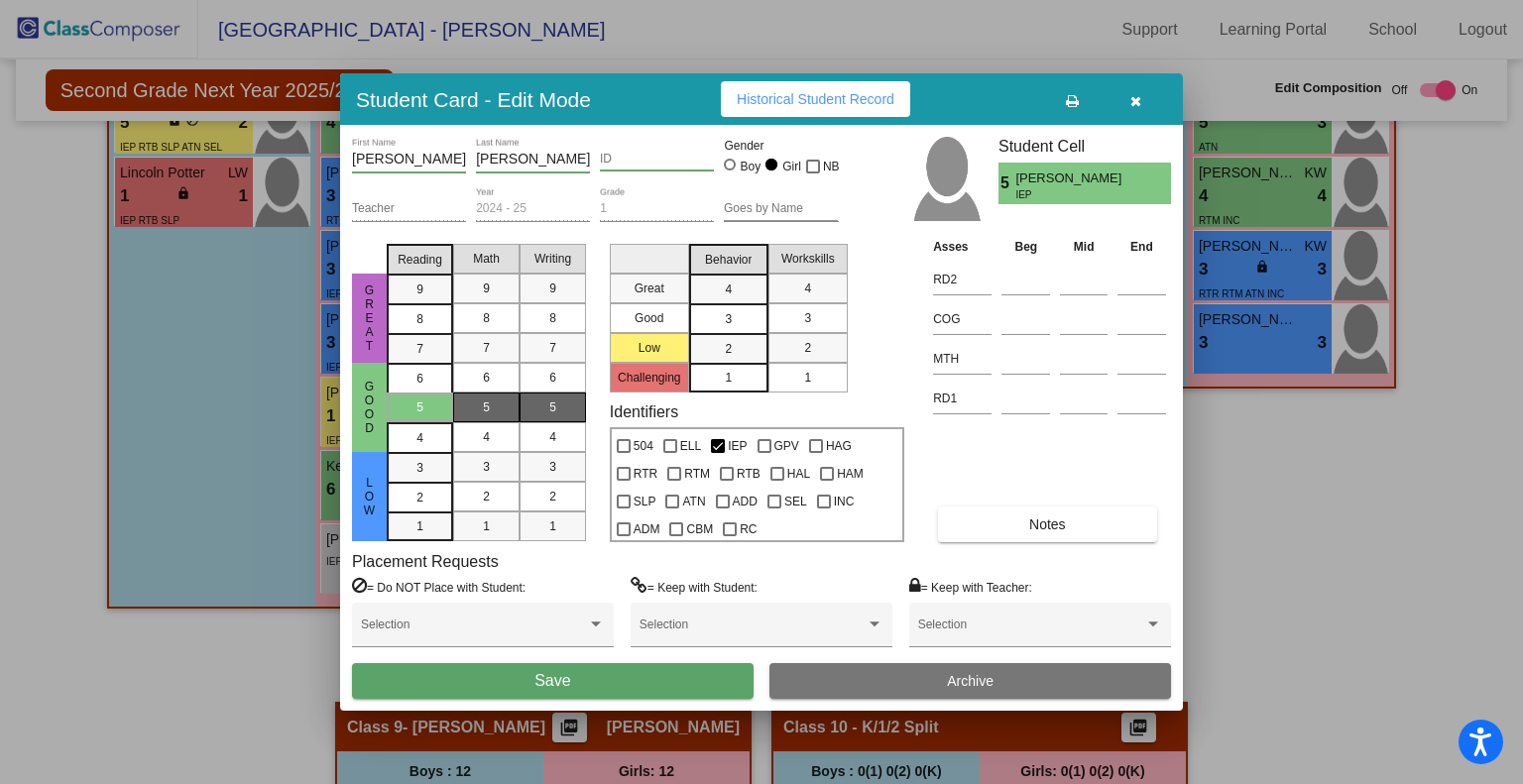 click on "5" at bounding box center [552, 407] 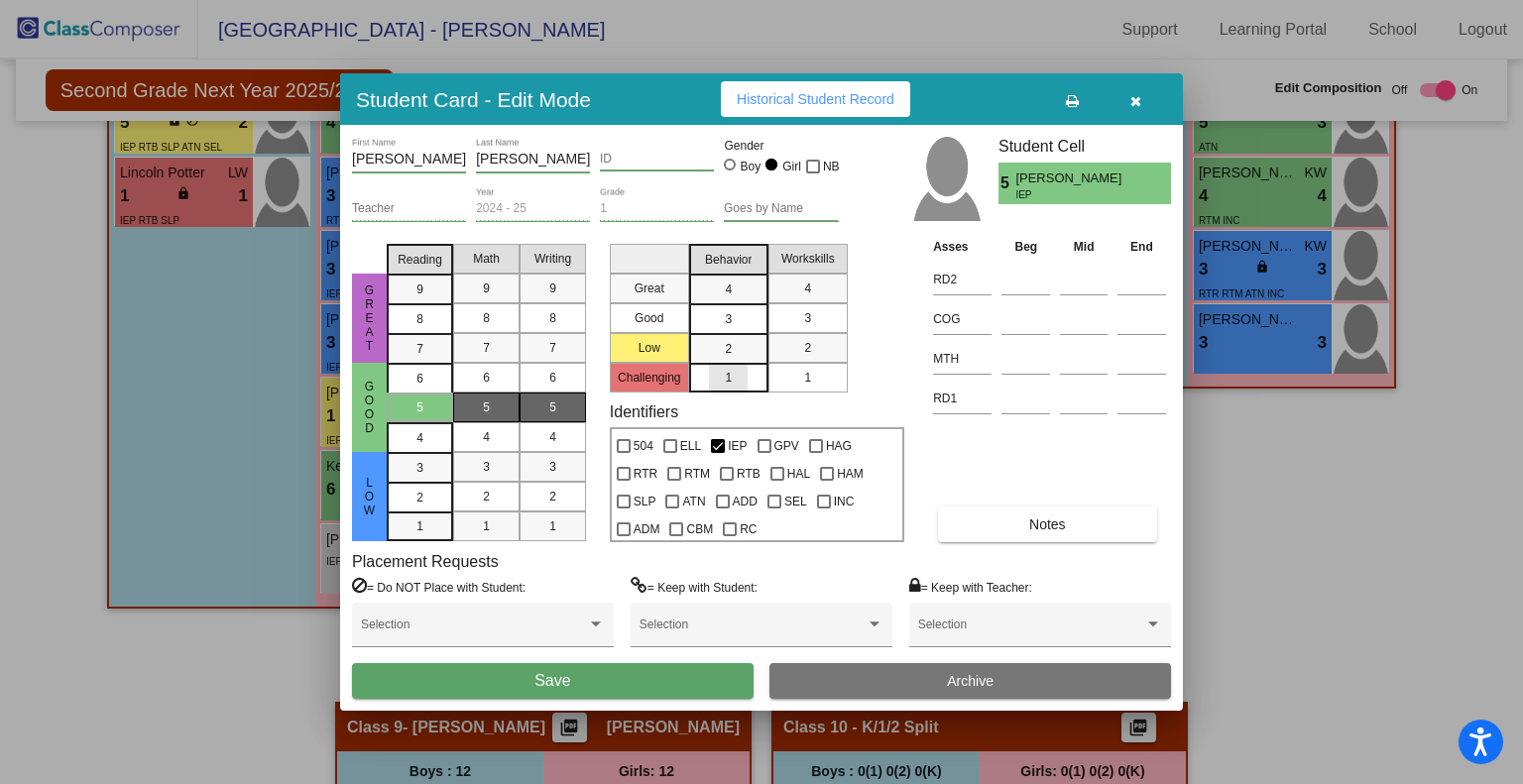 click on "1" at bounding box center (728, 378) 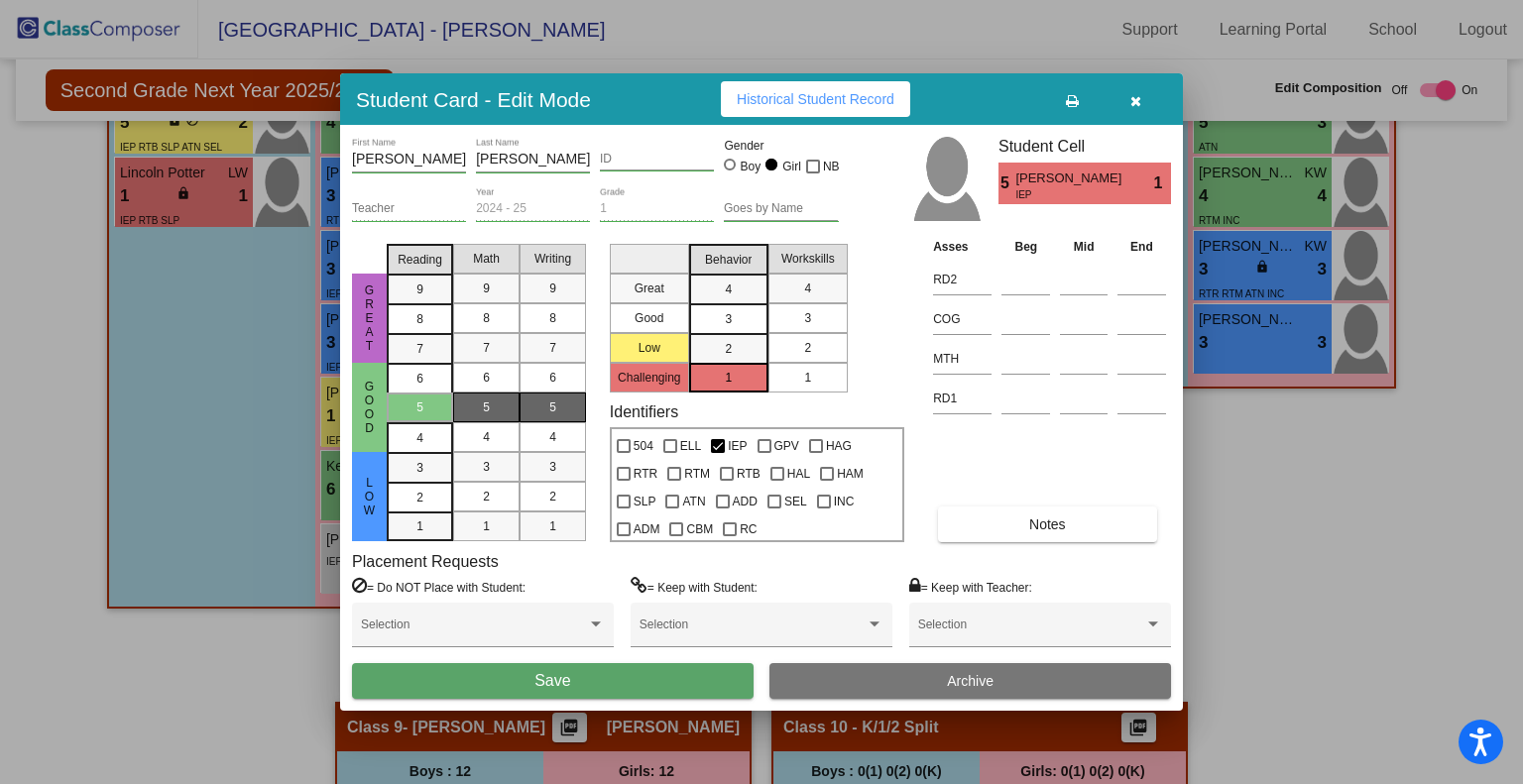 click on "2" at bounding box center [807, 348] 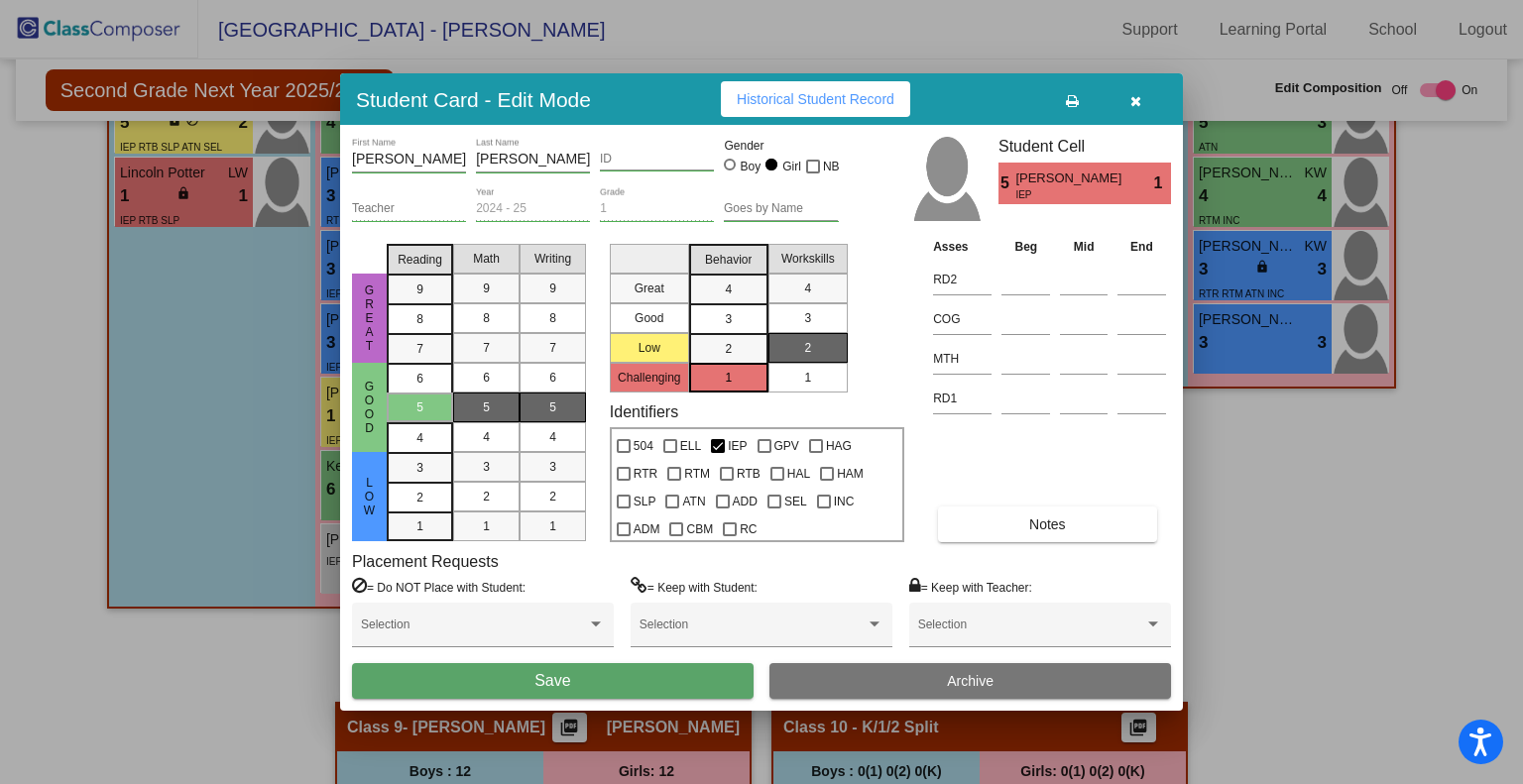 click on "Save" at bounding box center (552, 681) 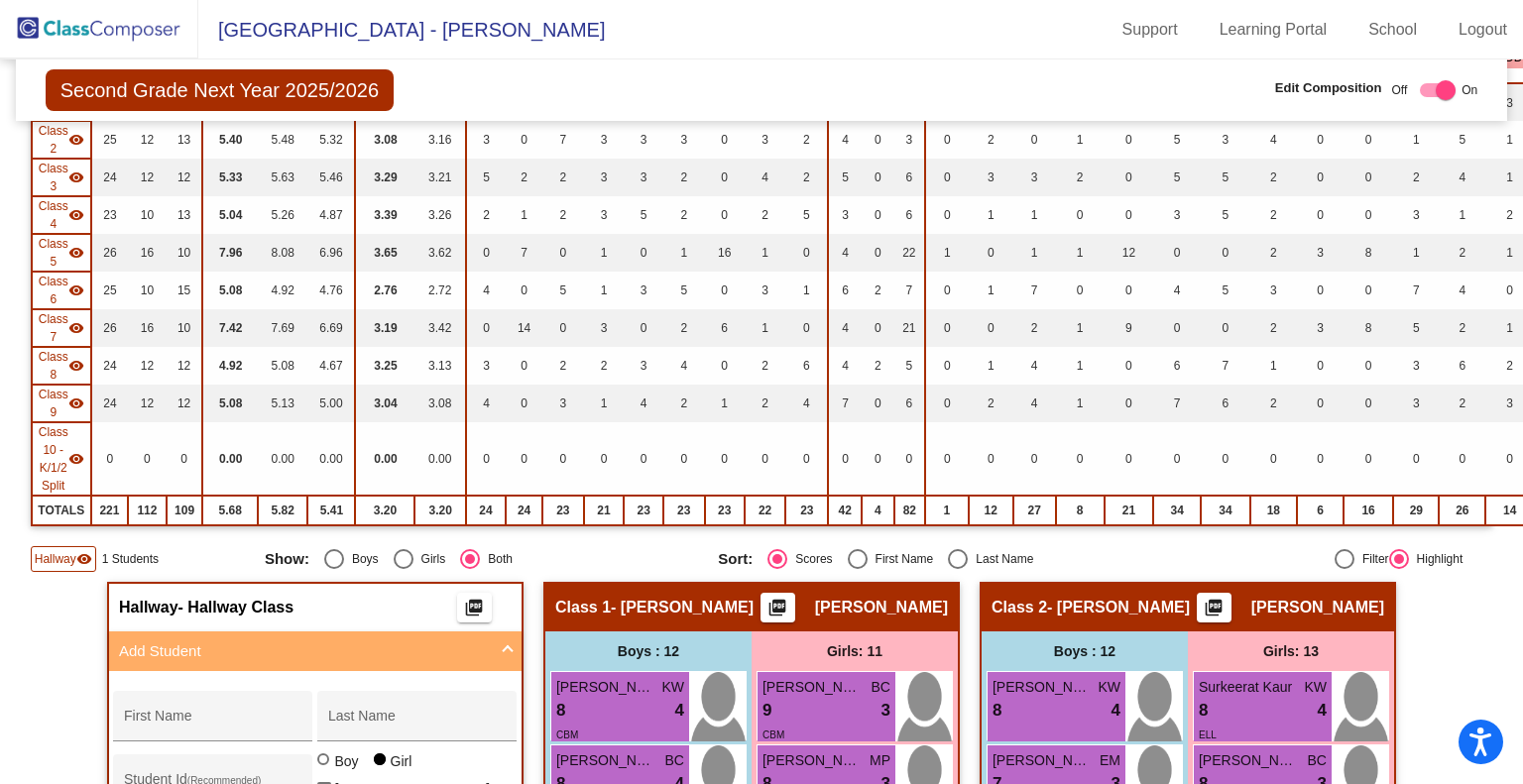 scroll, scrollTop: 0, scrollLeft: 0, axis: both 